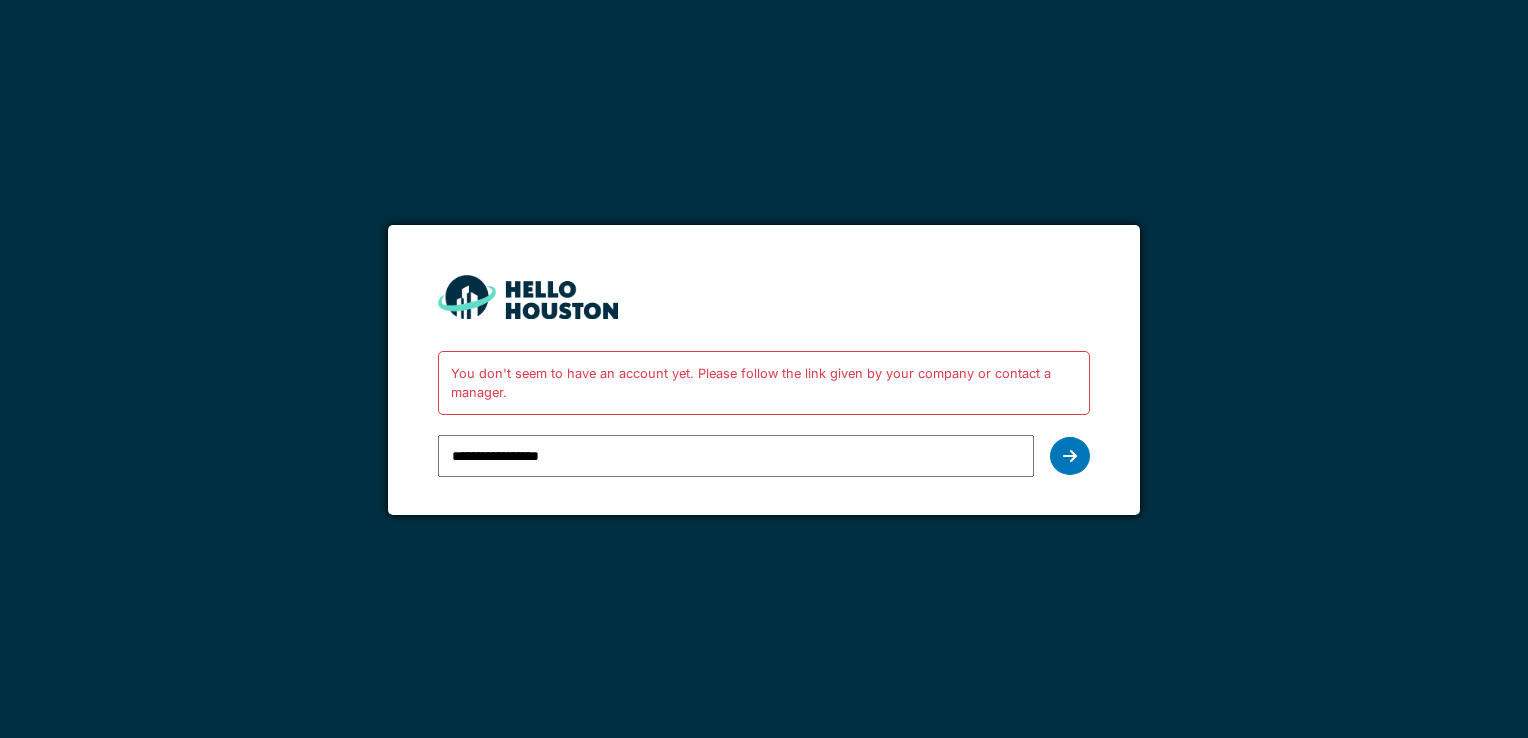 scroll, scrollTop: 0, scrollLeft: 0, axis: both 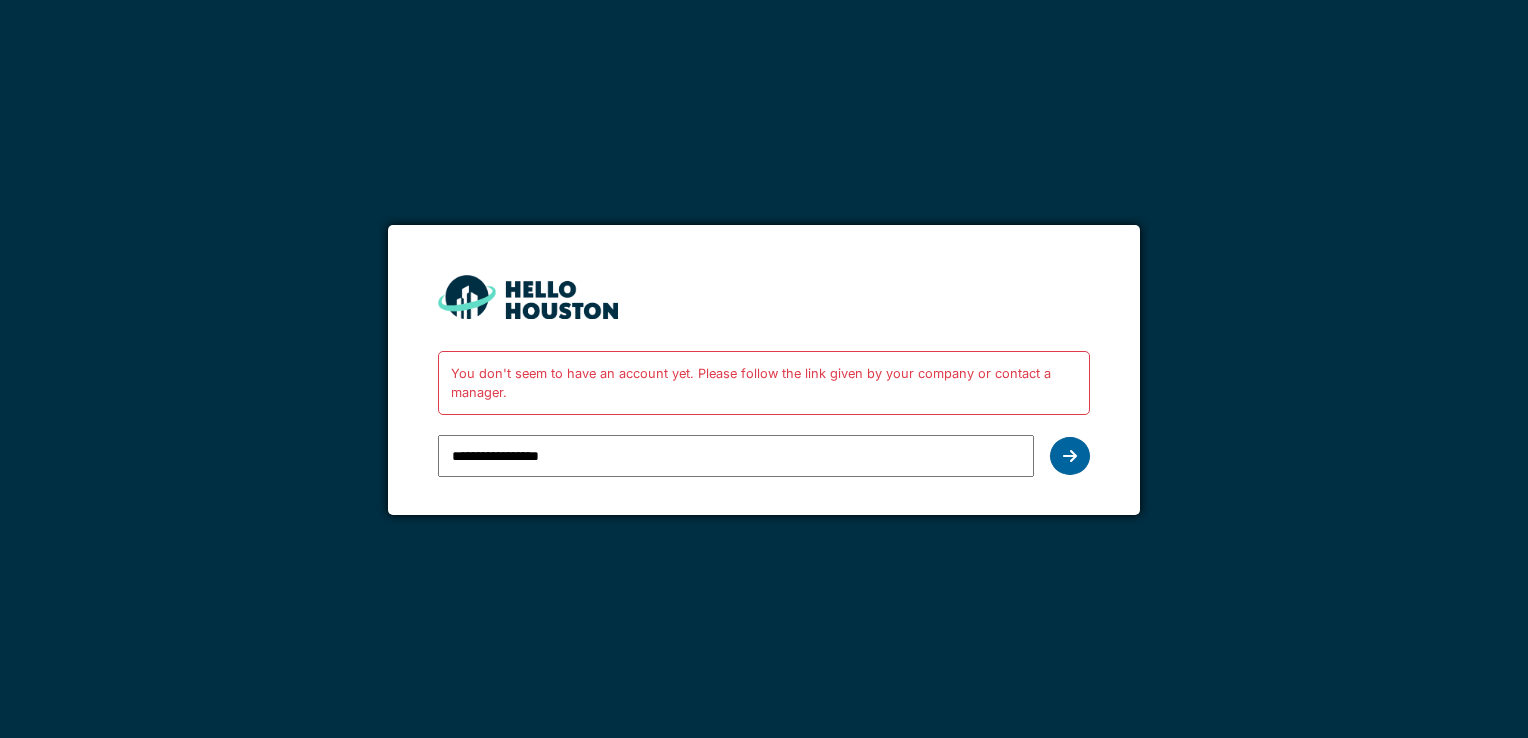 click at bounding box center [1070, 456] 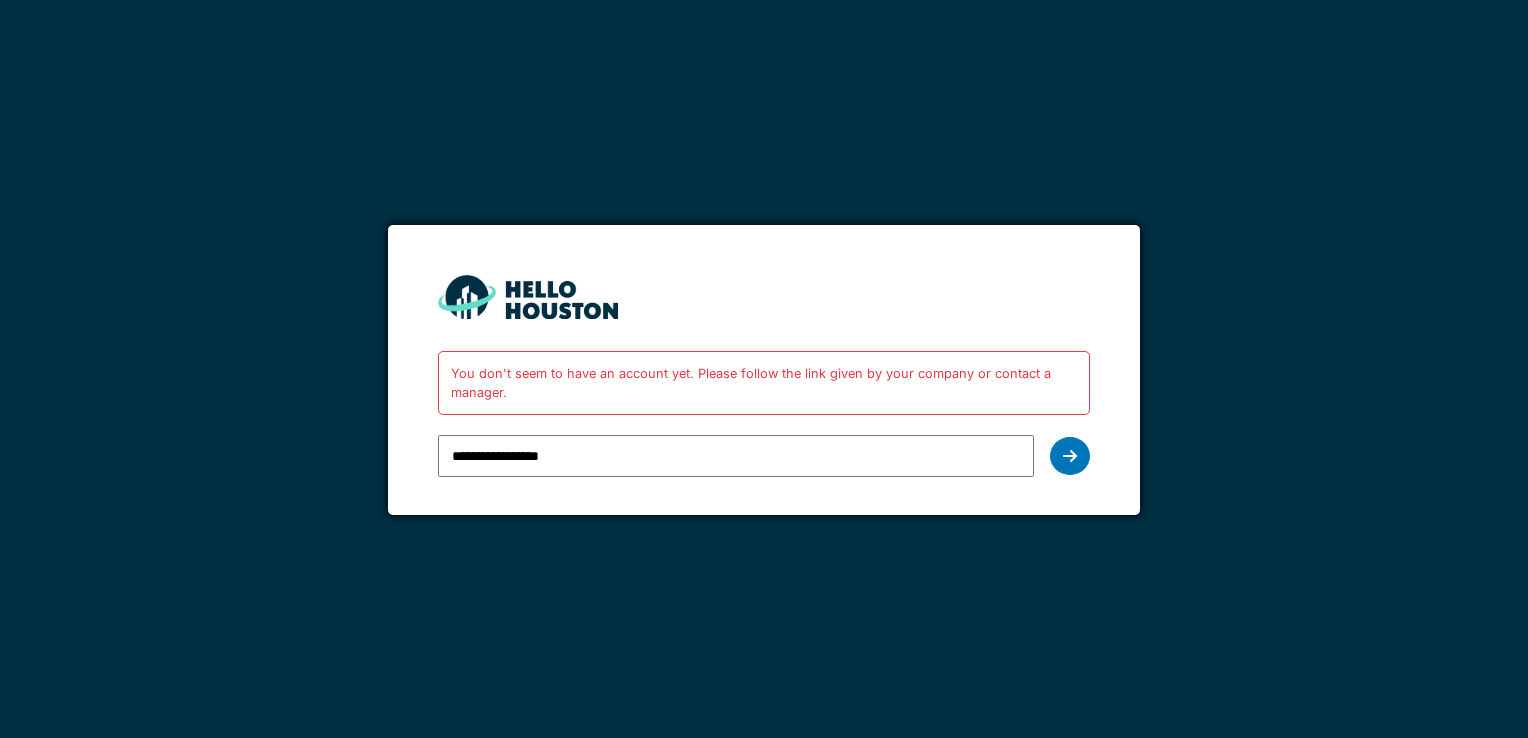 click on "**********" at bounding box center (735, 456) 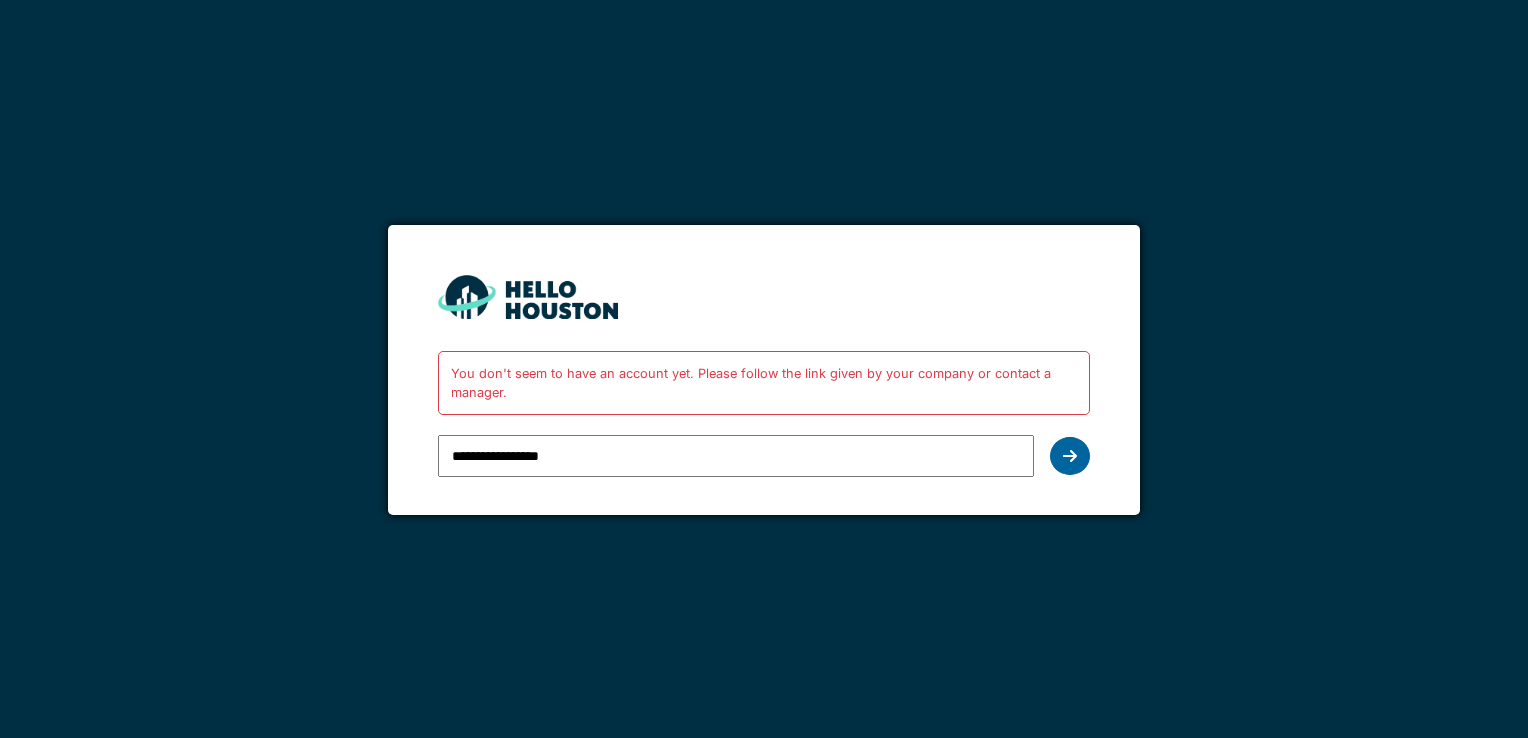 click at bounding box center [1070, 456] 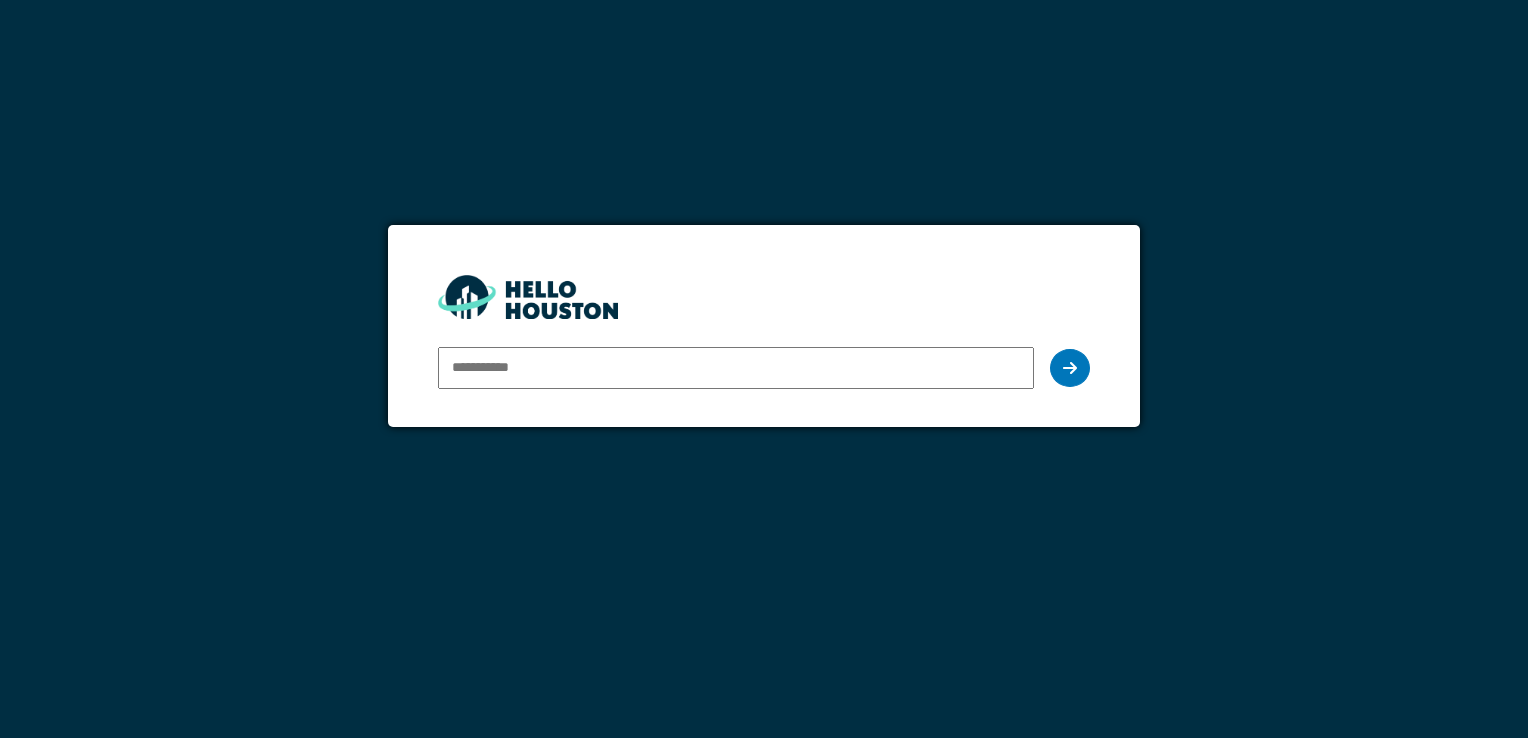 scroll, scrollTop: 0, scrollLeft: 0, axis: both 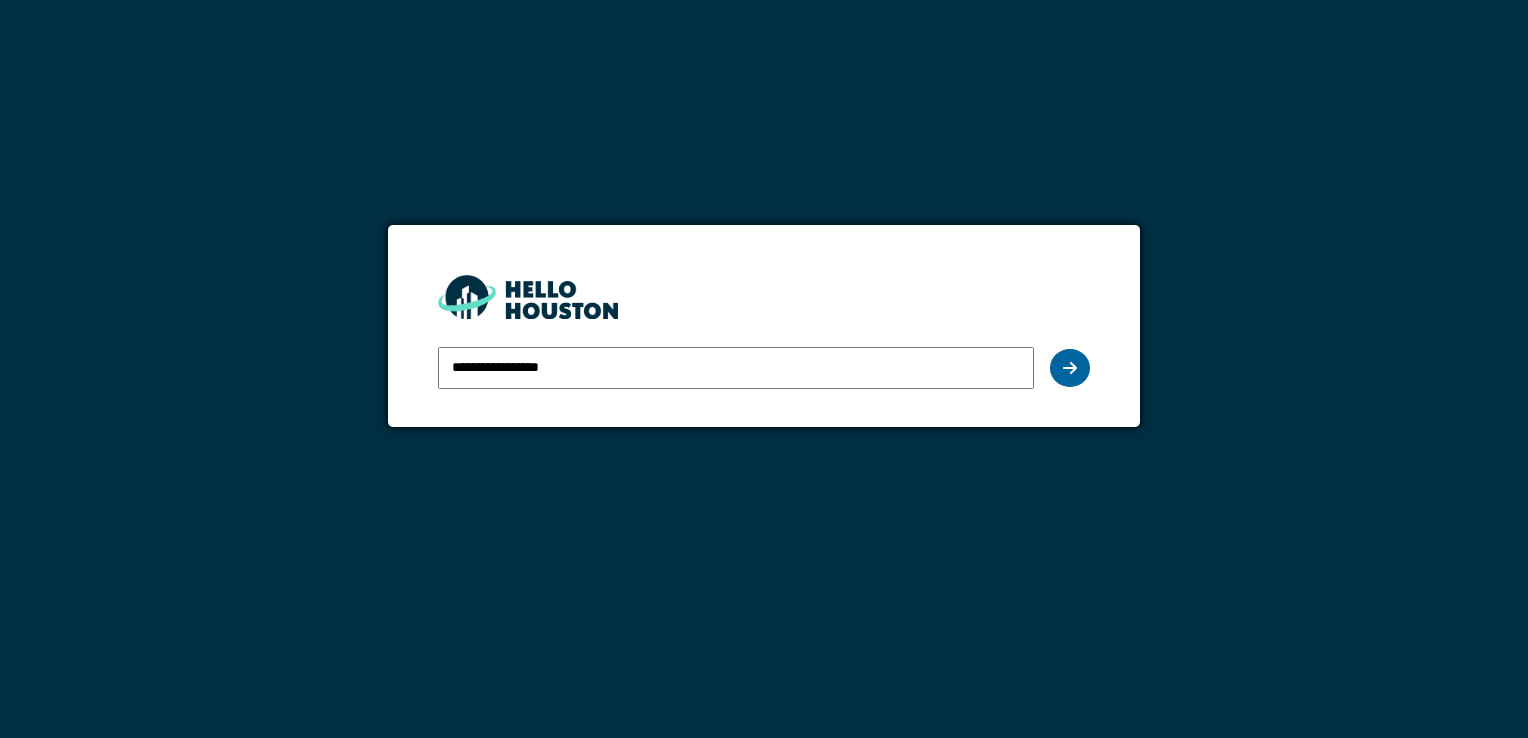 type on "**********" 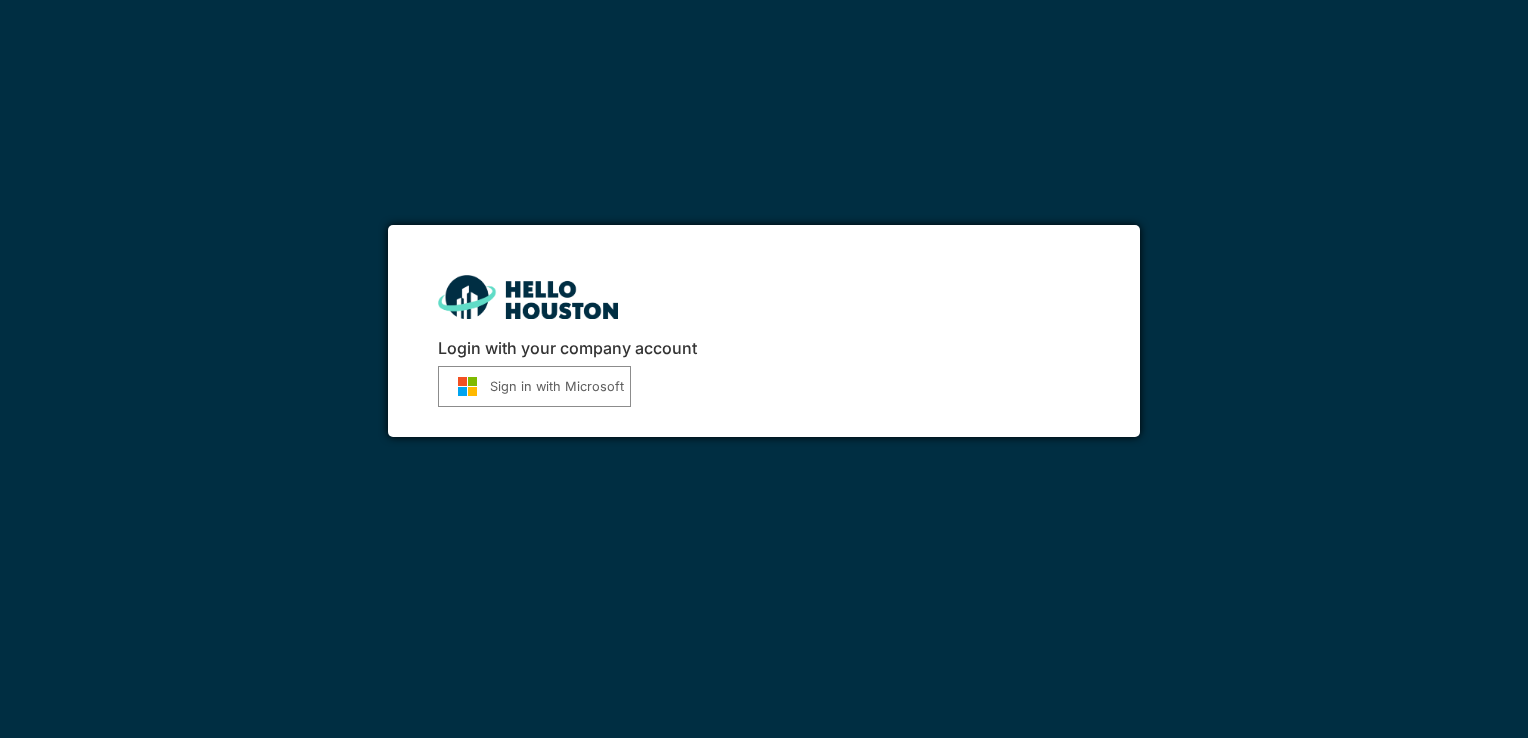 scroll, scrollTop: 0, scrollLeft: 0, axis: both 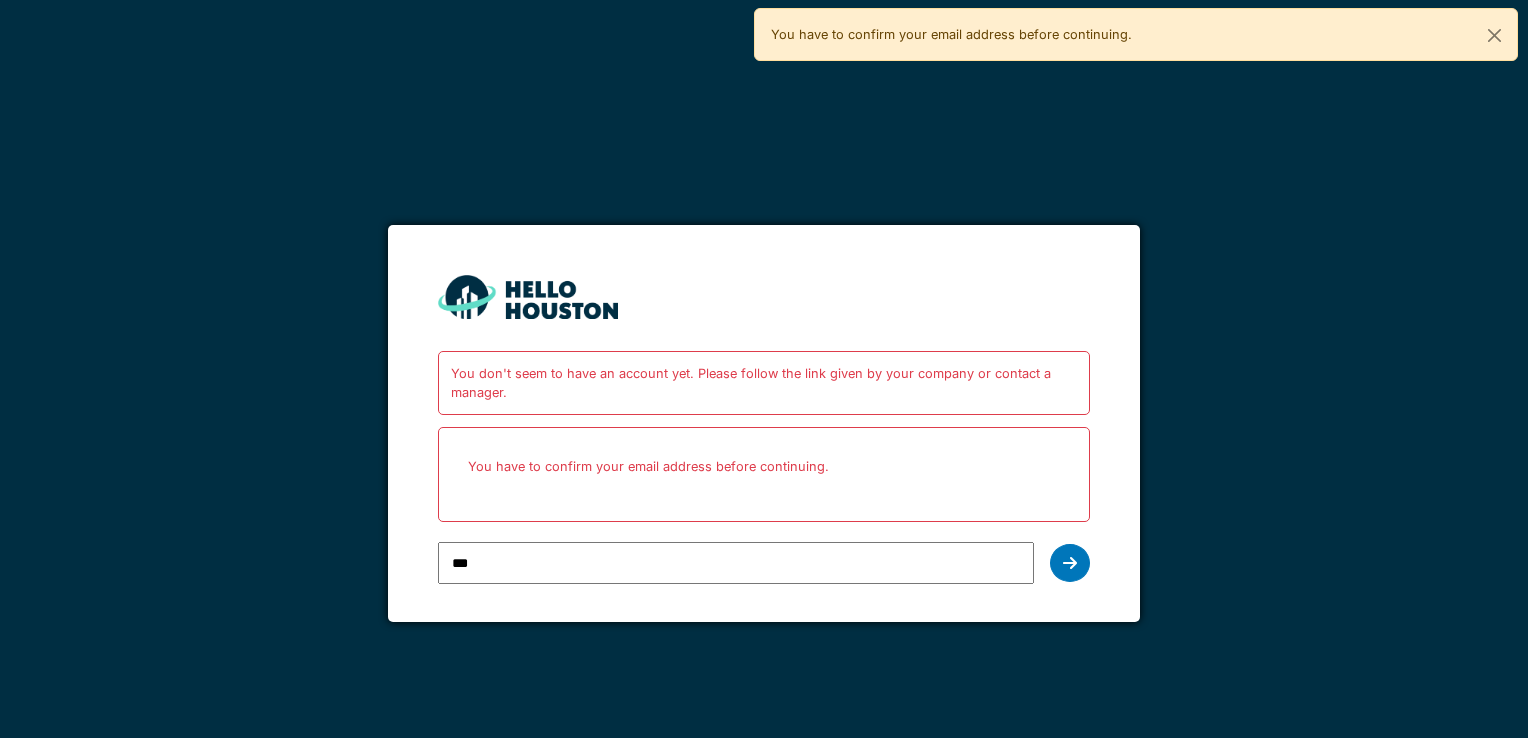 click on "You have to confirm your email address before continuing." at bounding box center [763, 466] 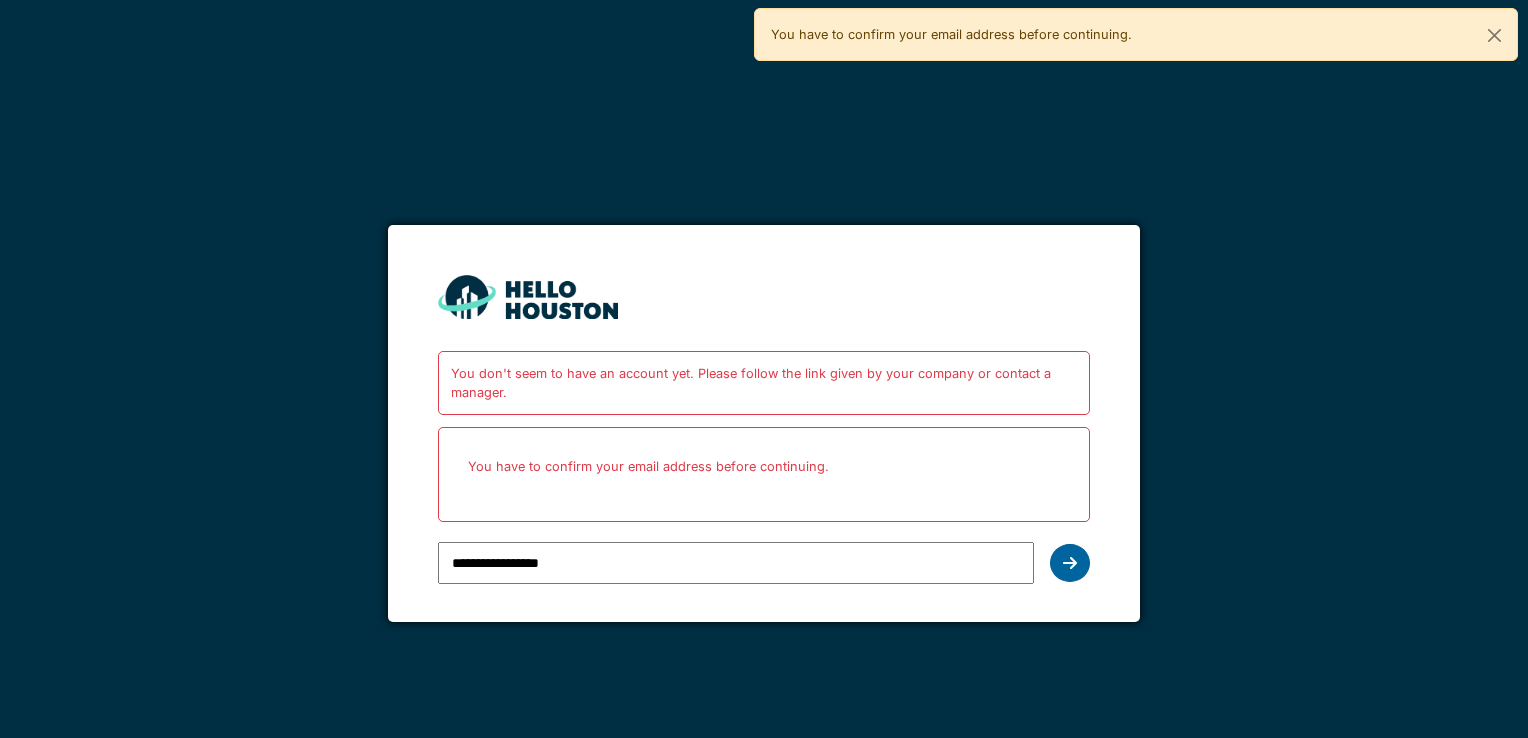 click at bounding box center [1070, 563] 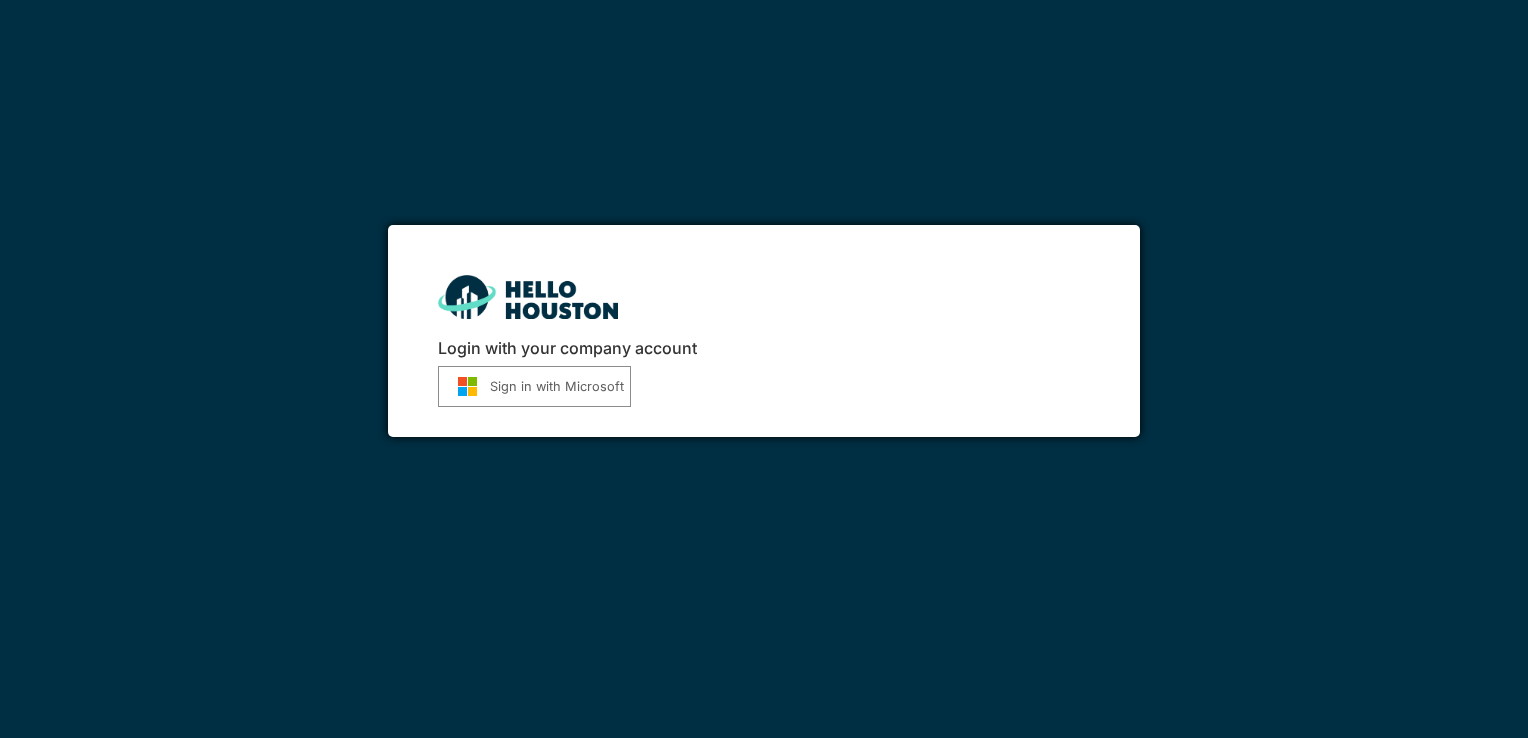 scroll, scrollTop: 0, scrollLeft: 0, axis: both 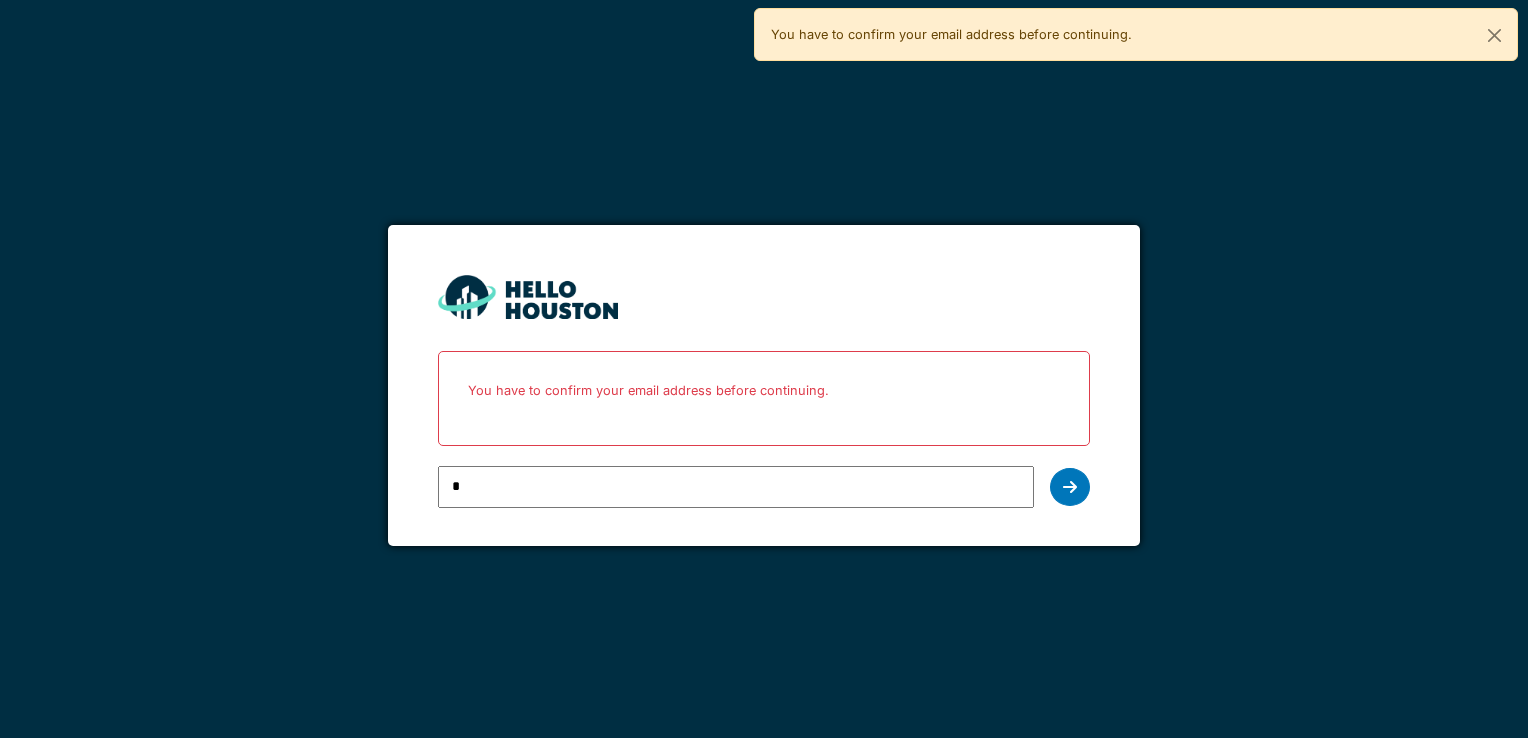 type on "**********" 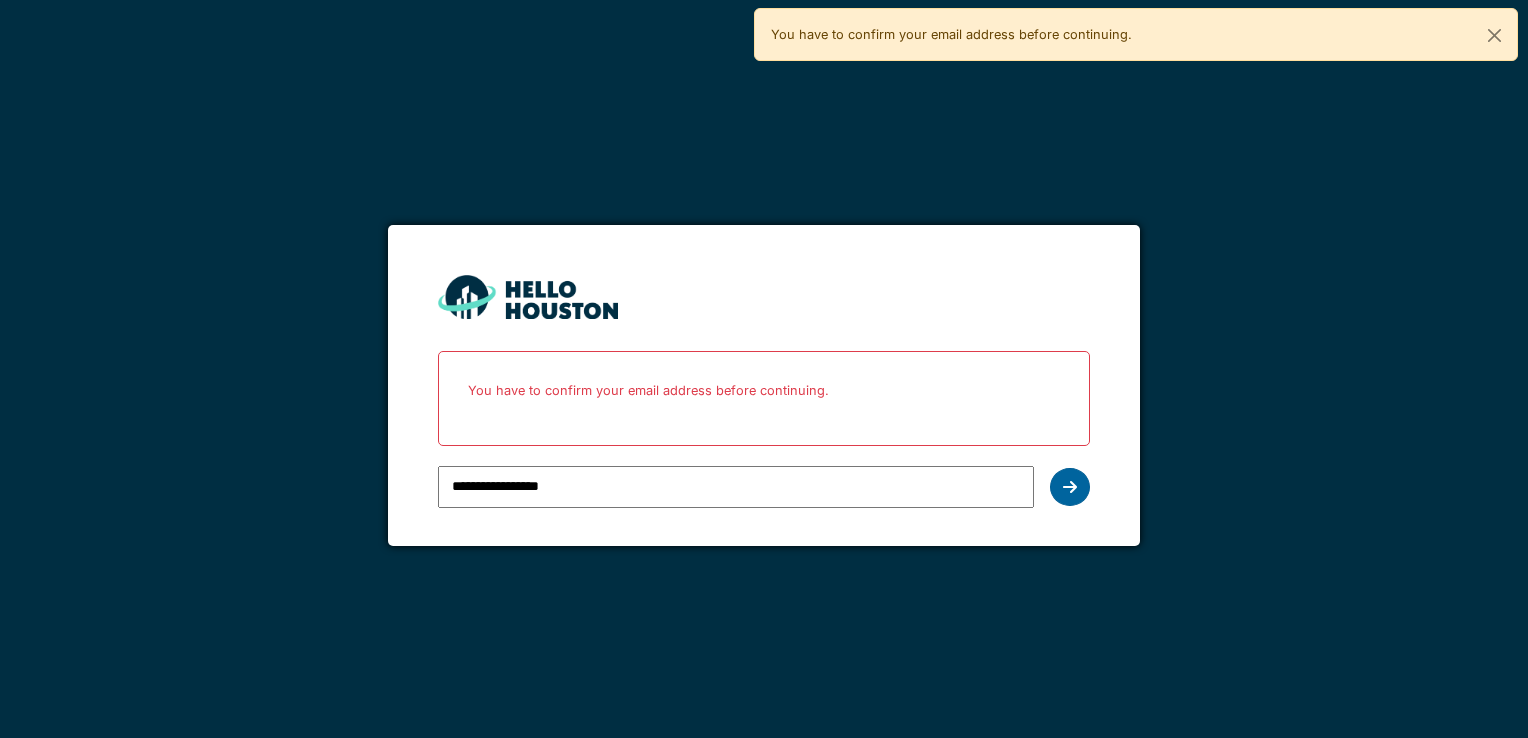 click at bounding box center (1070, 487) 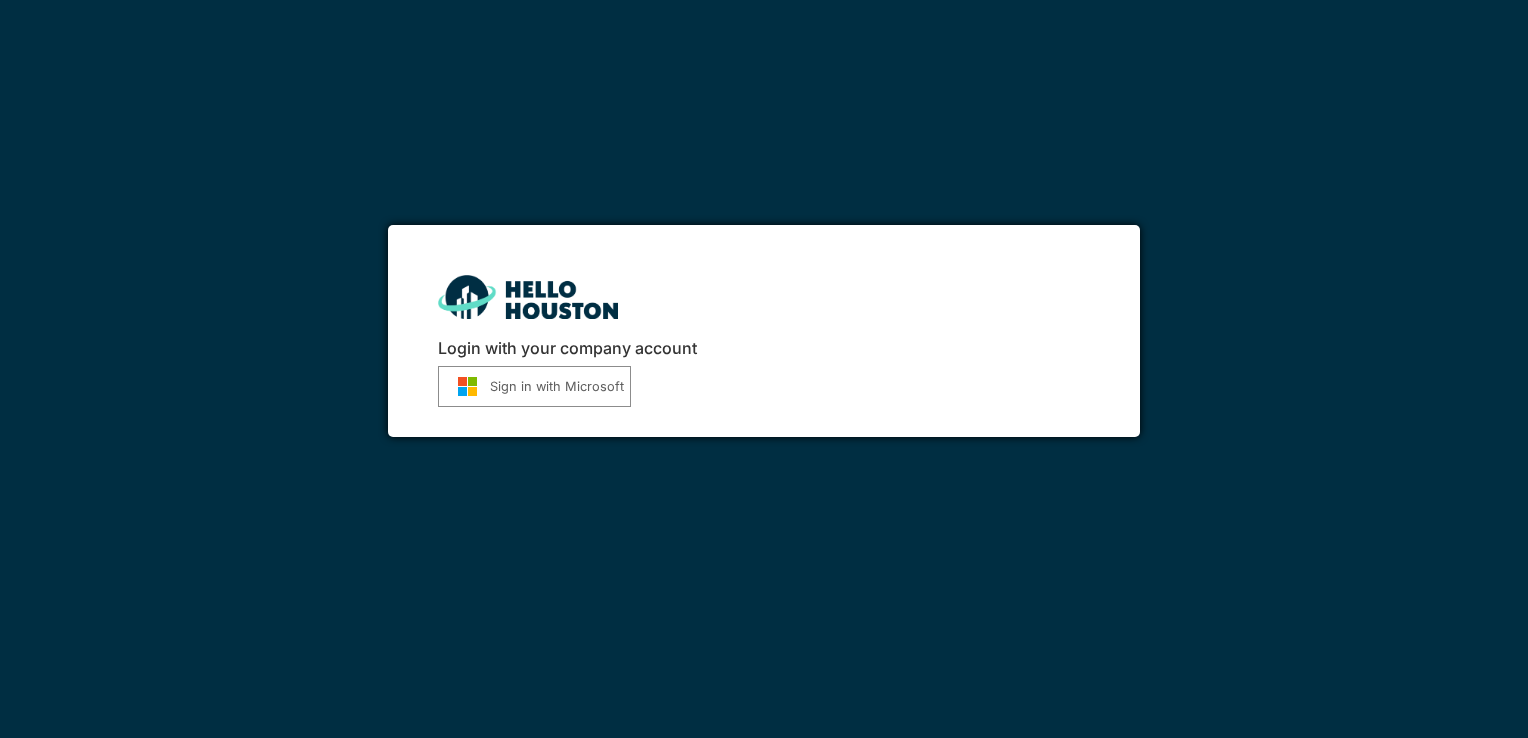 scroll, scrollTop: 0, scrollLeft: 0, axis: both 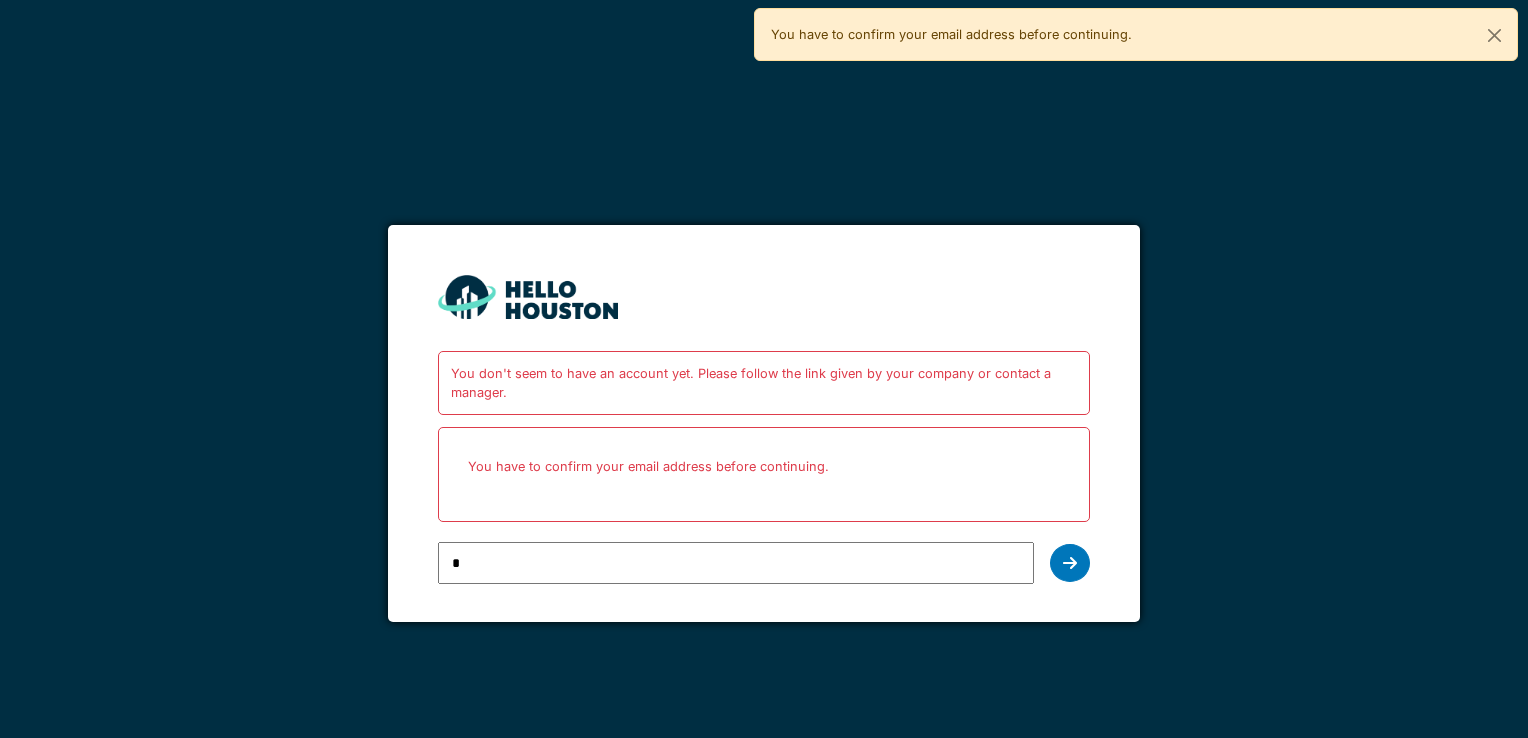click on "*" at bounding box center (735, 563) 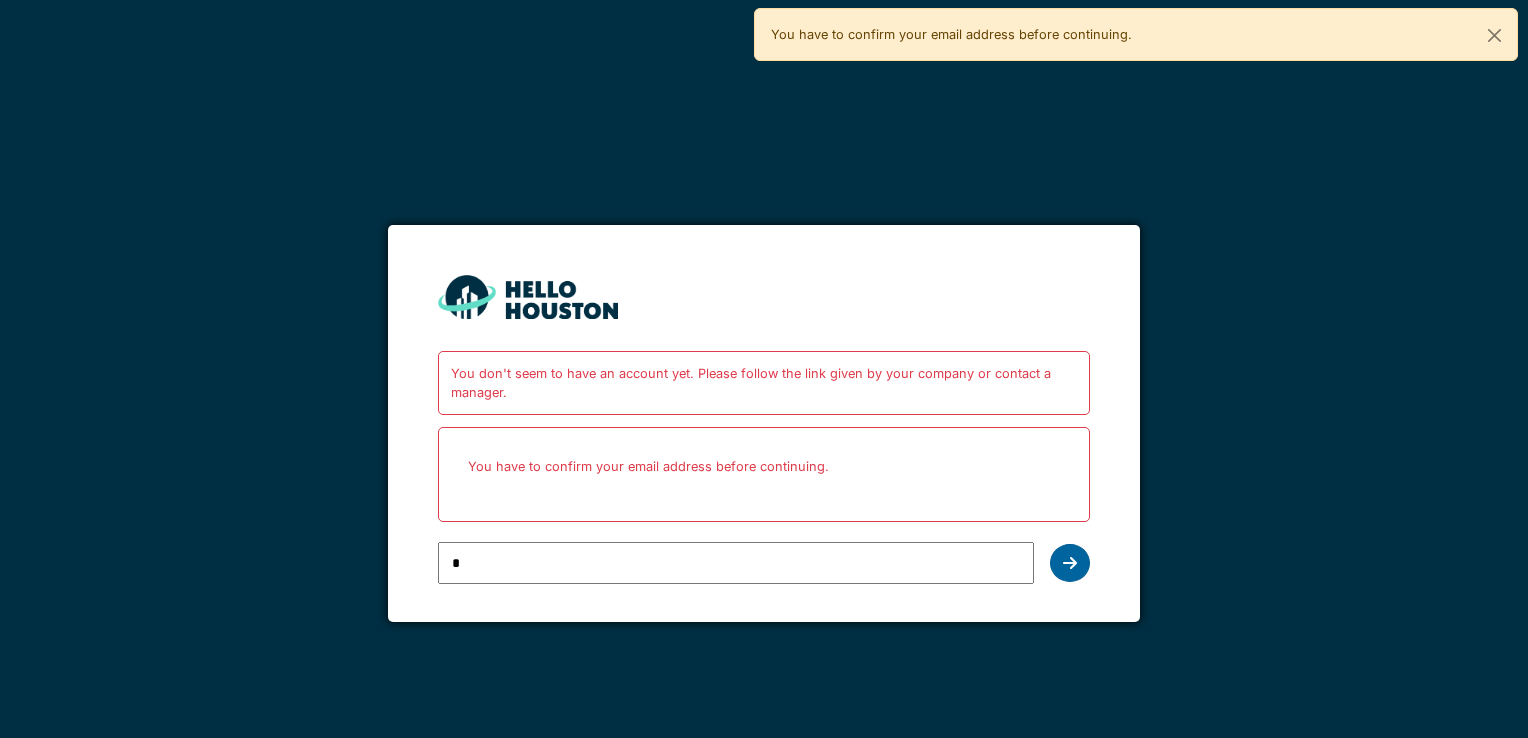 click at bounding box center [1070, 563] 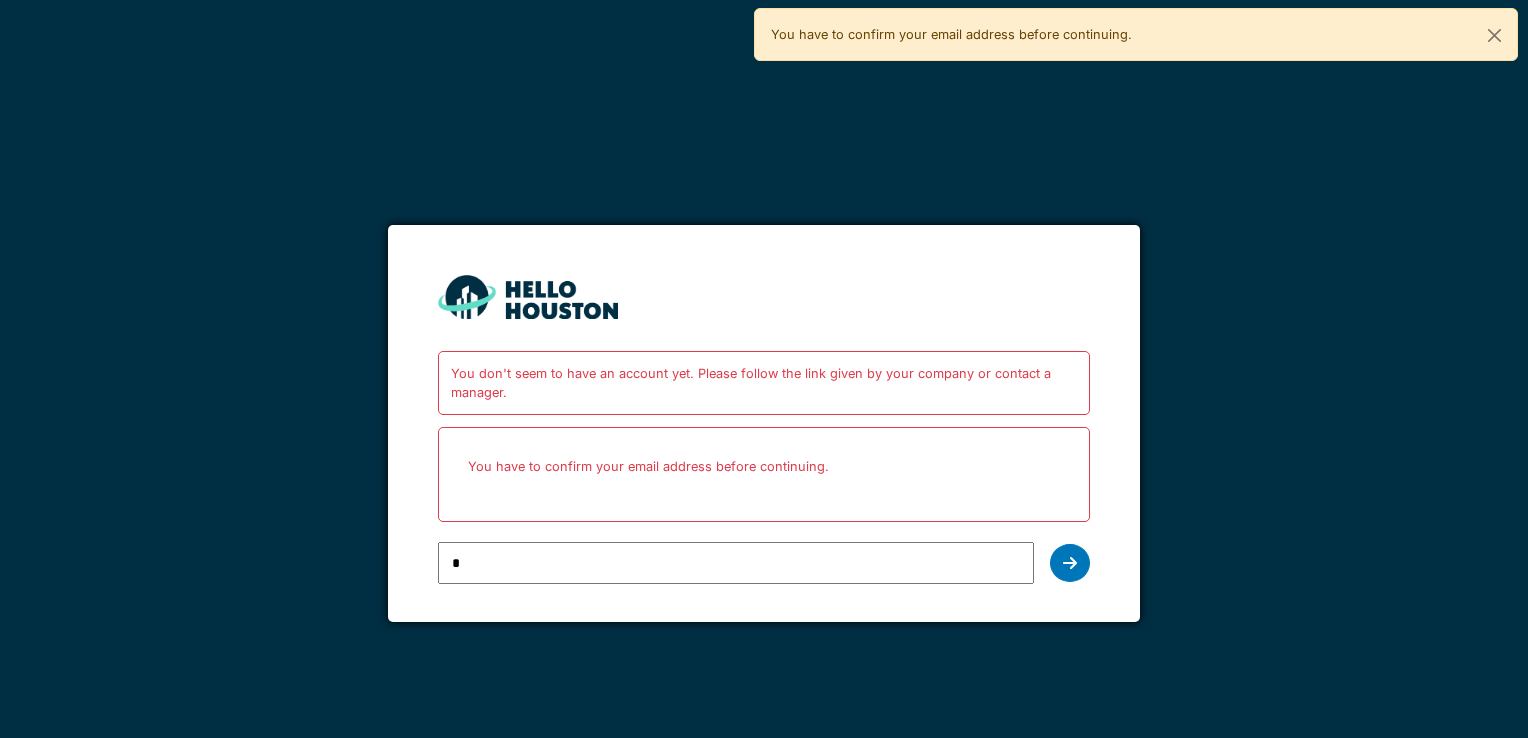 click on "*" at bounding box center (735, 563) 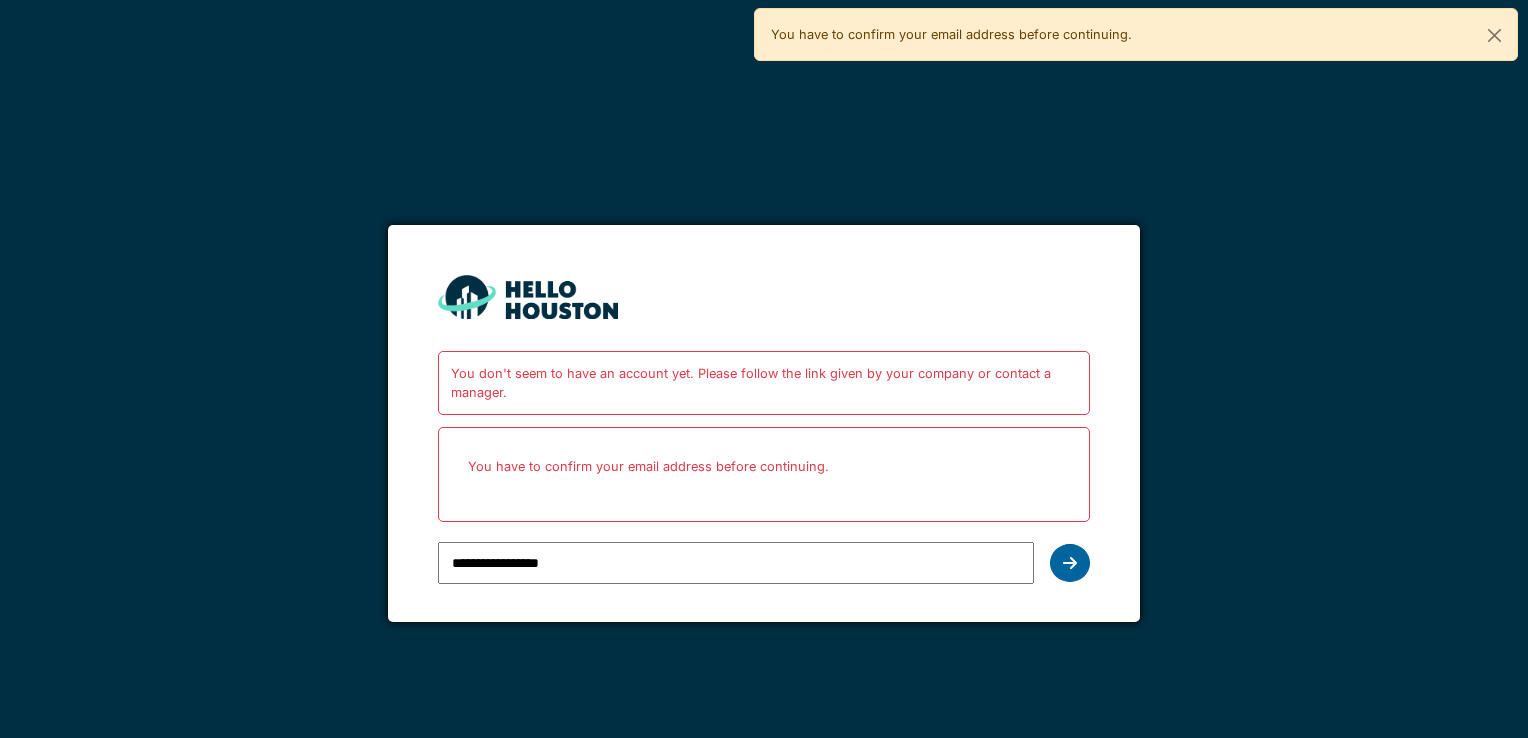 click at bounding box center (1070, 563) 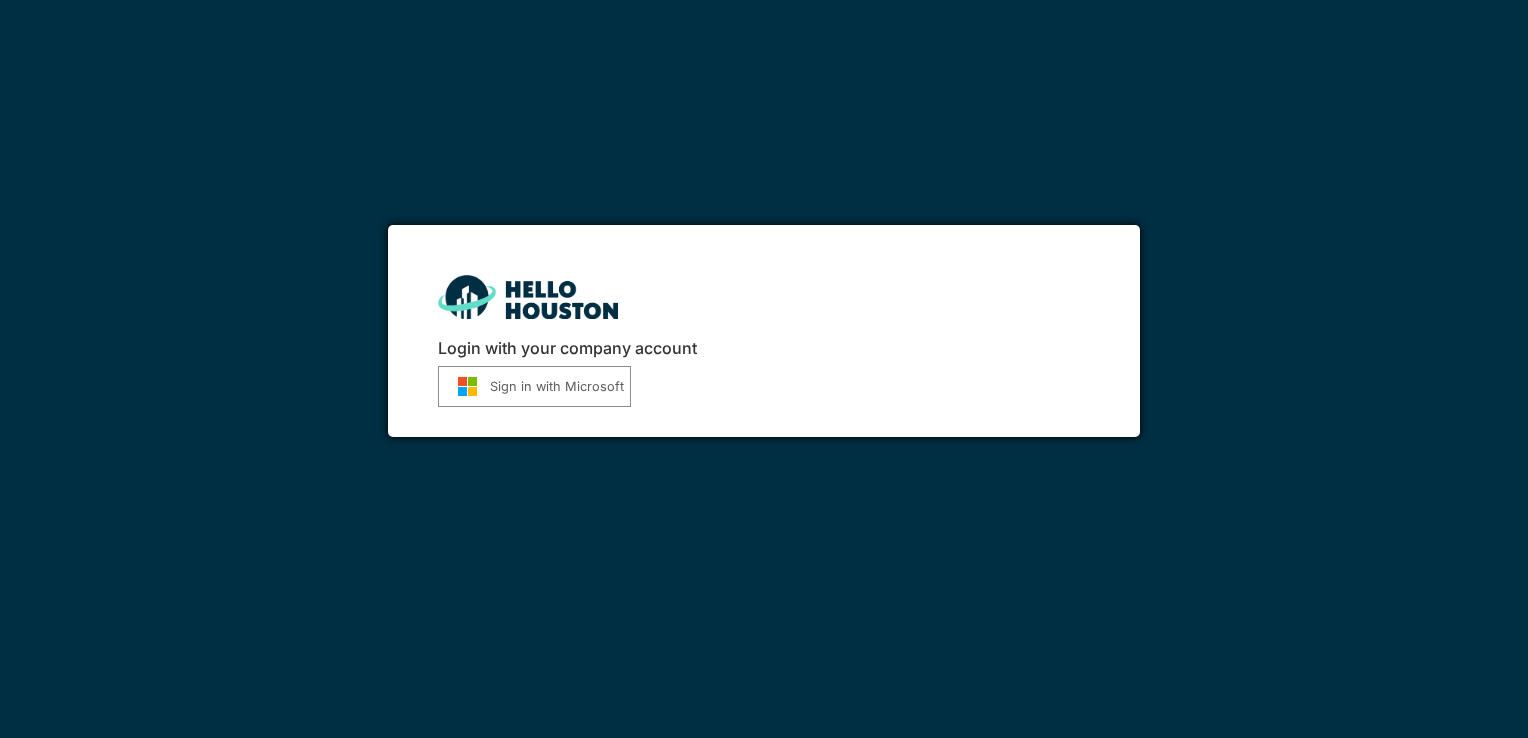 scroll, scrollTop: 0, scrollLeft: 0, axis: both 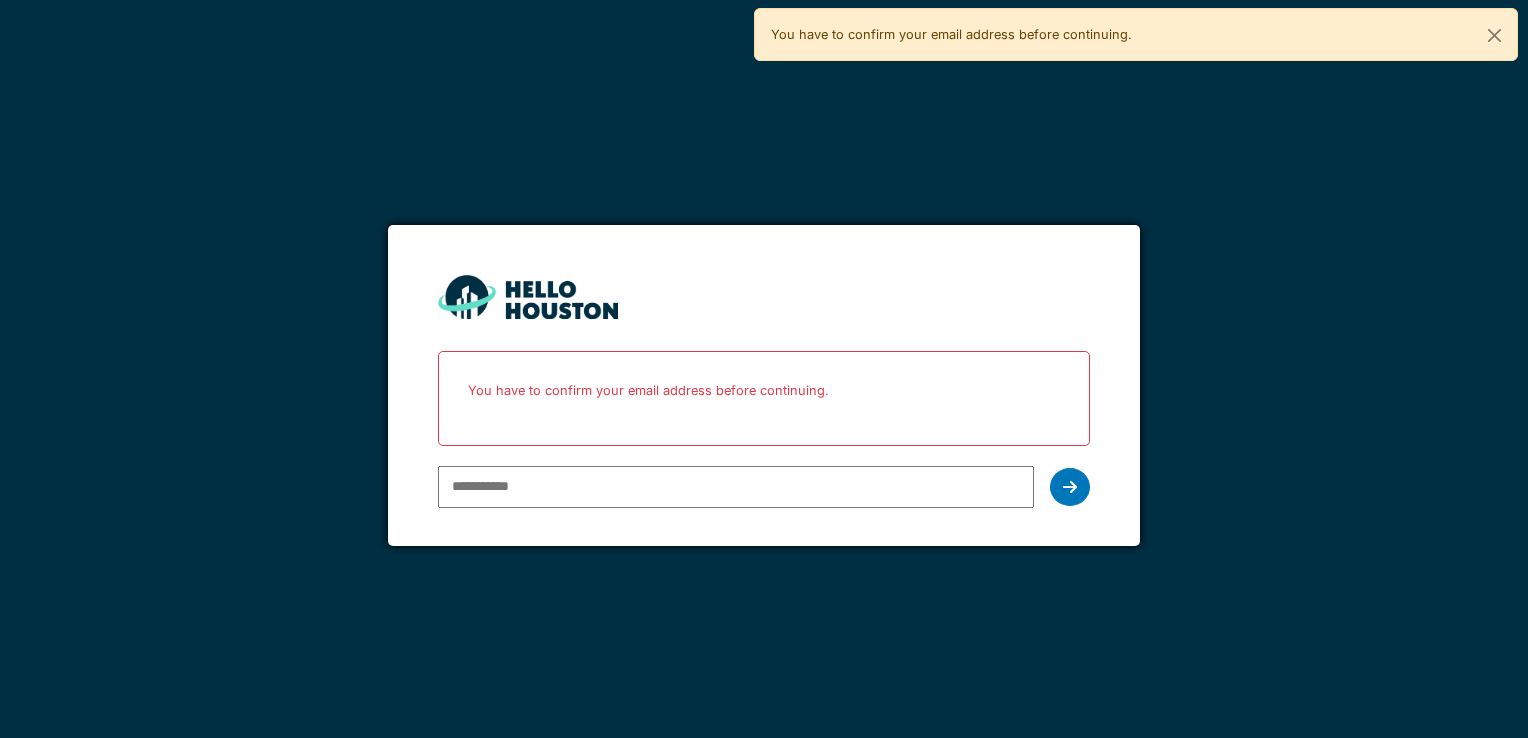 click on "You have to confirm your email address before continuing." at bounding box center (1136, 34) 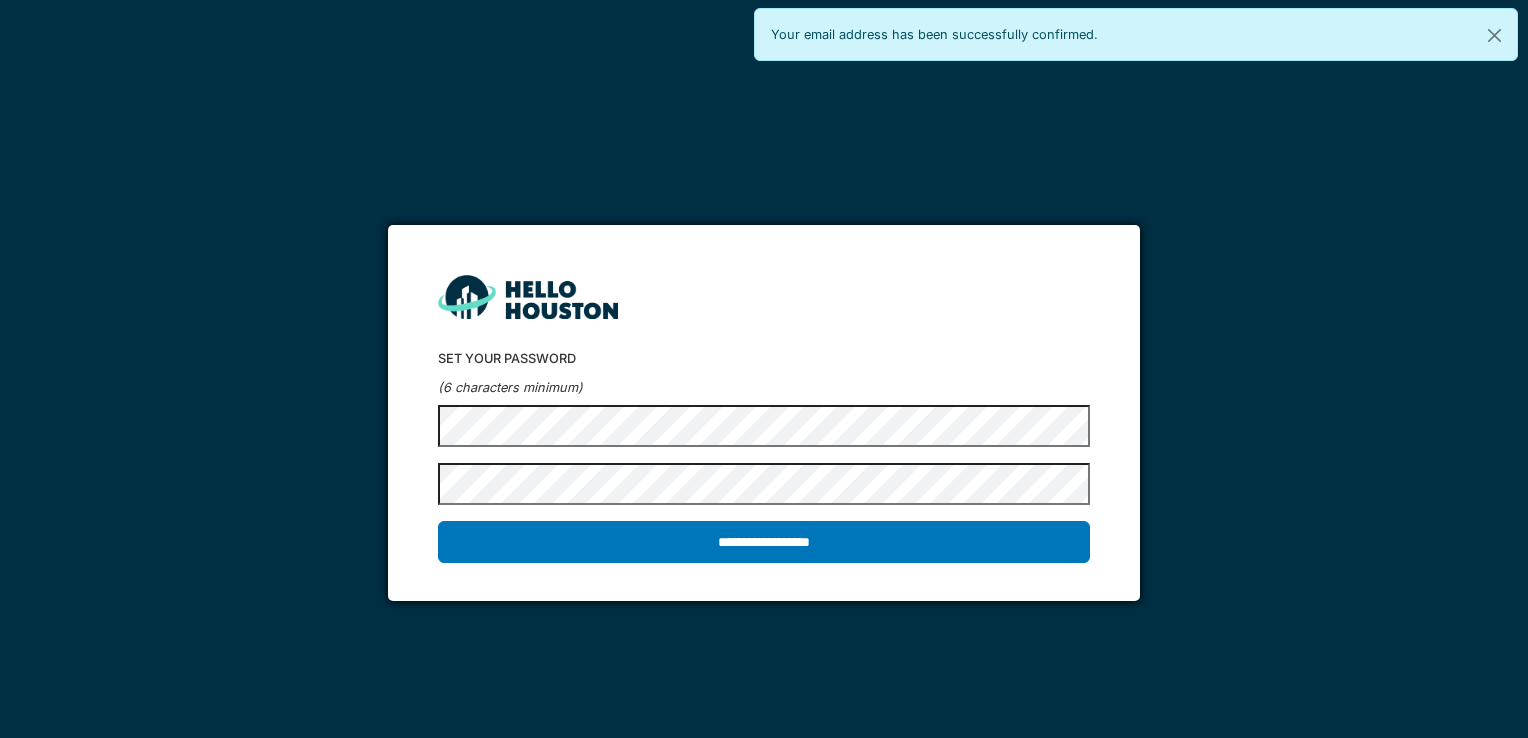 scroll, scrollTop: 0, scrollLeft: 0, axis: both 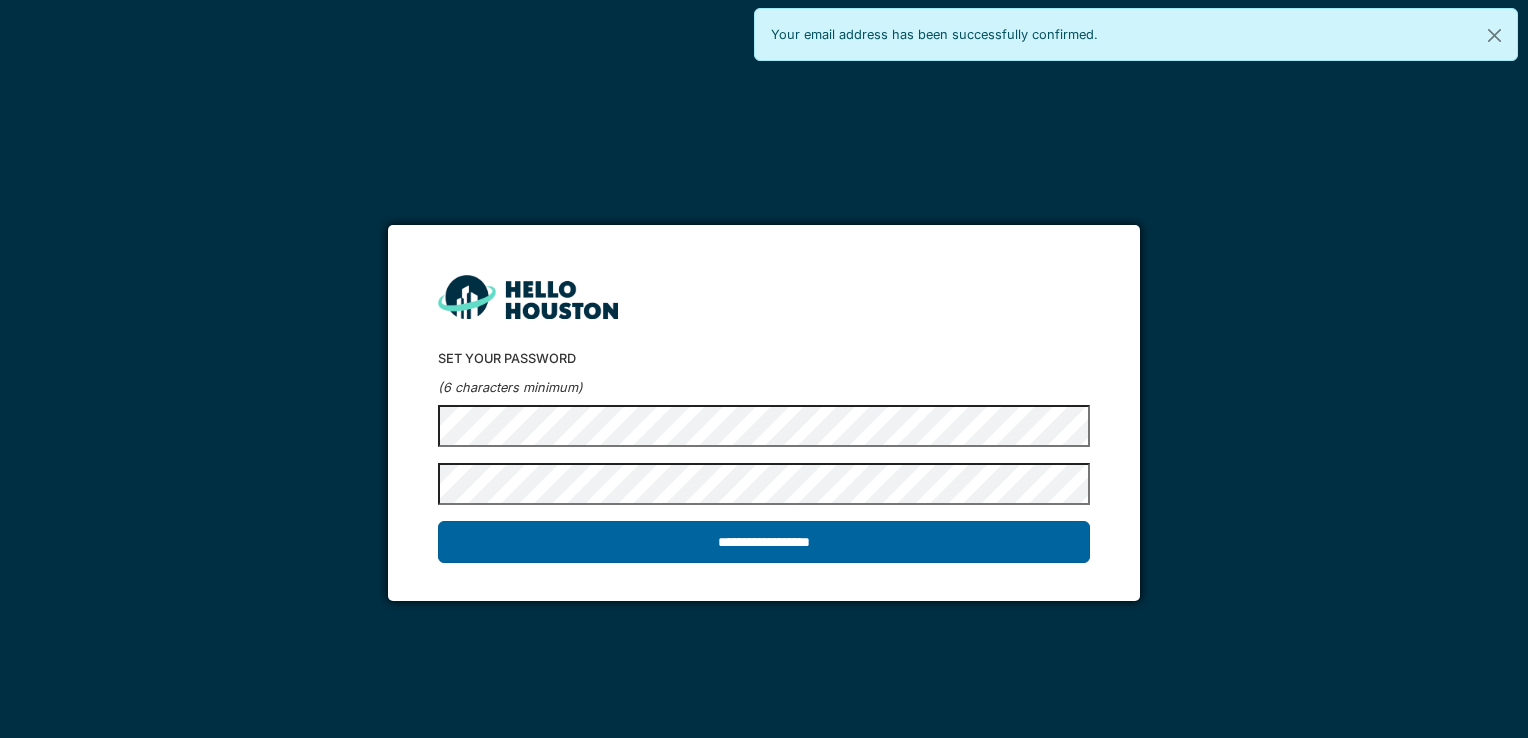 click on "**********" at bounding box center (763, 542) 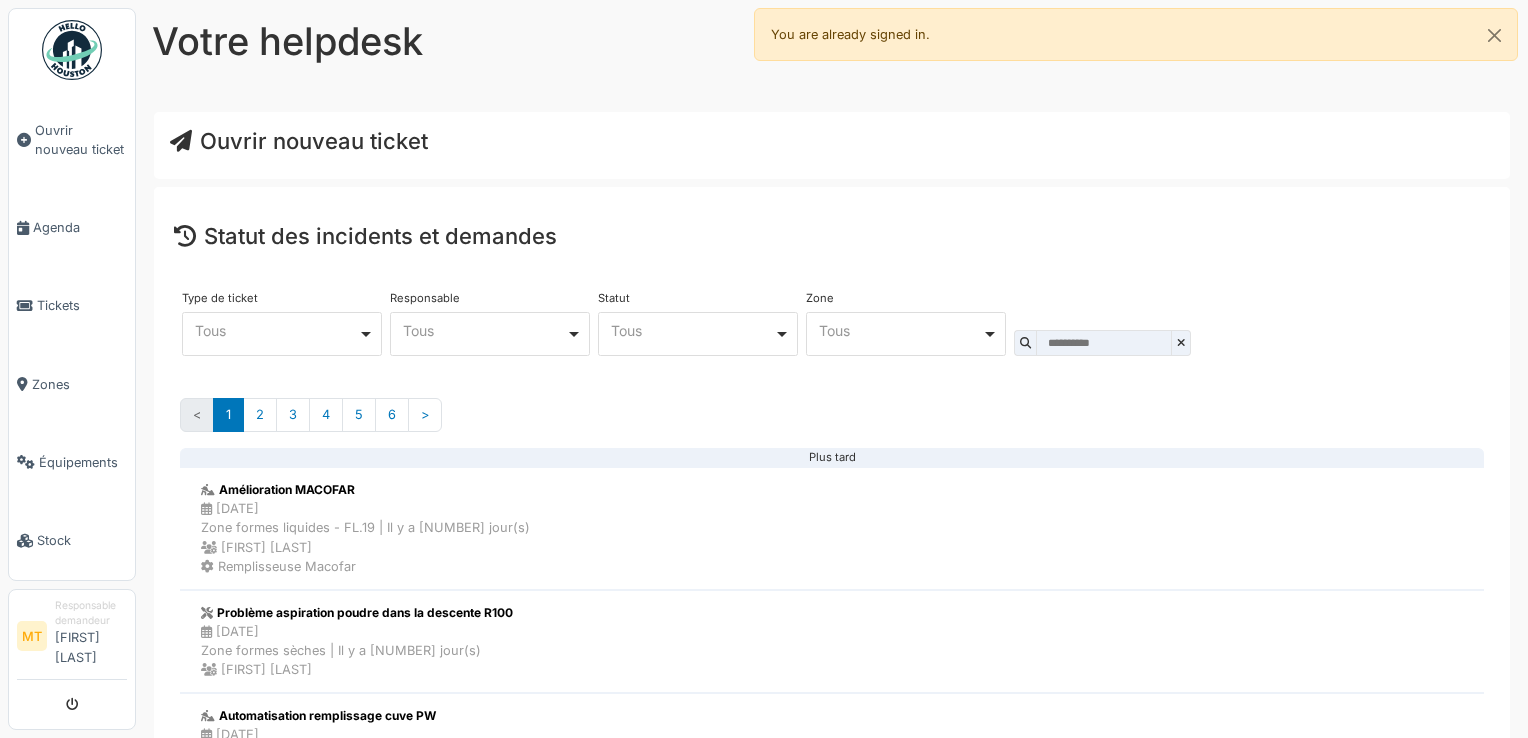 click on "Ouvrir nouveau ticket" at bounding box center (299, 141) 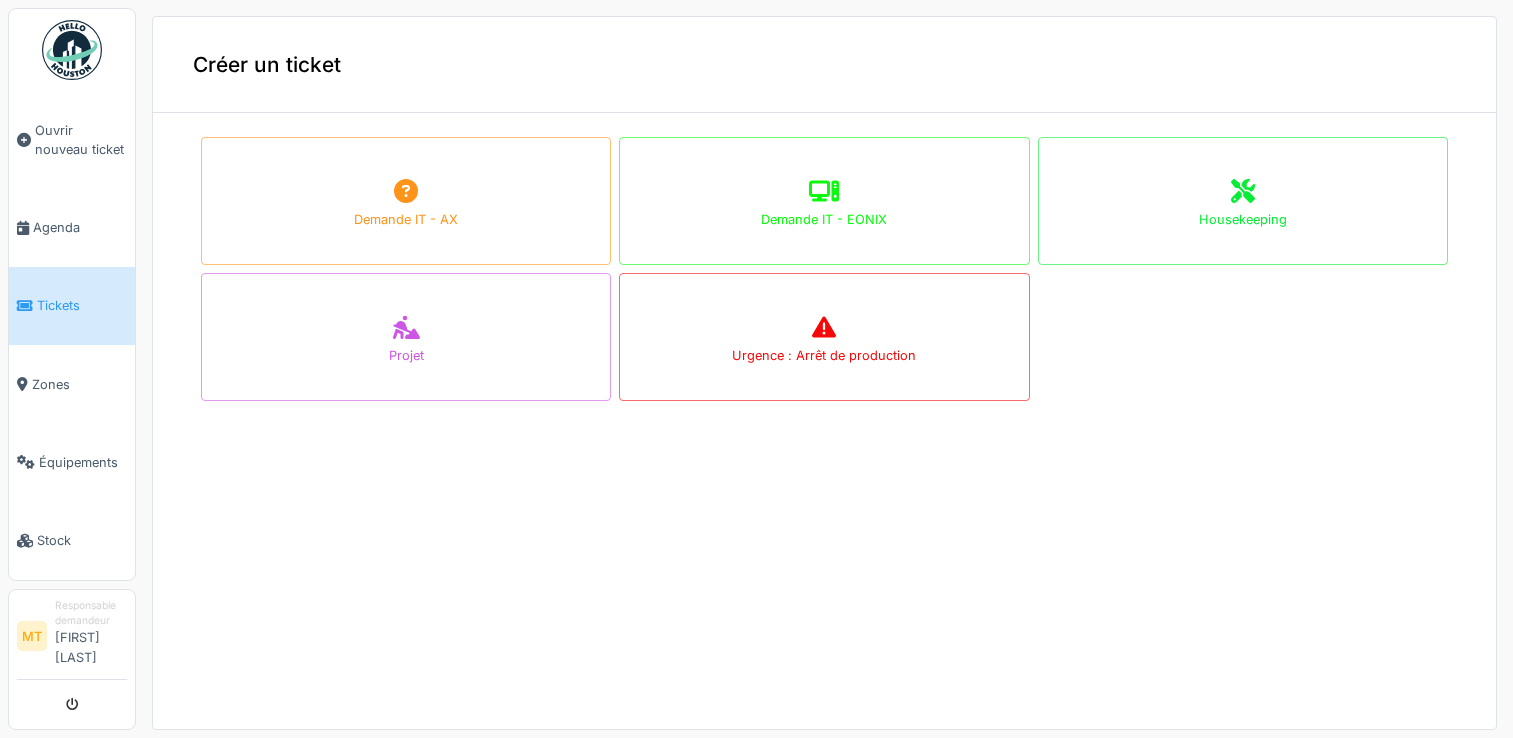 scroll, scrollTop: 0, scrollLeft: 0, axis: both 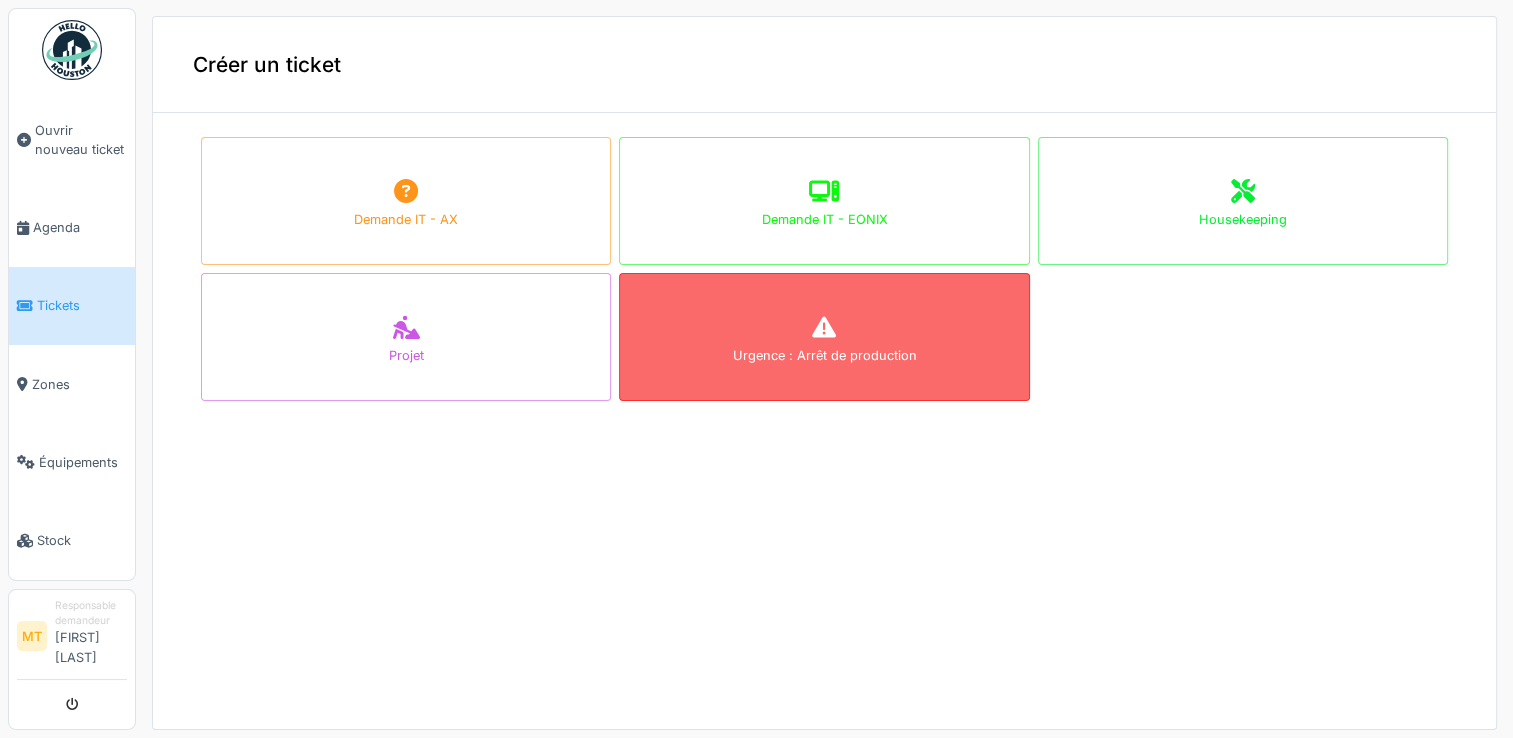 click on "Urgence : Arrêt de production" at bounding box center (824, 337) 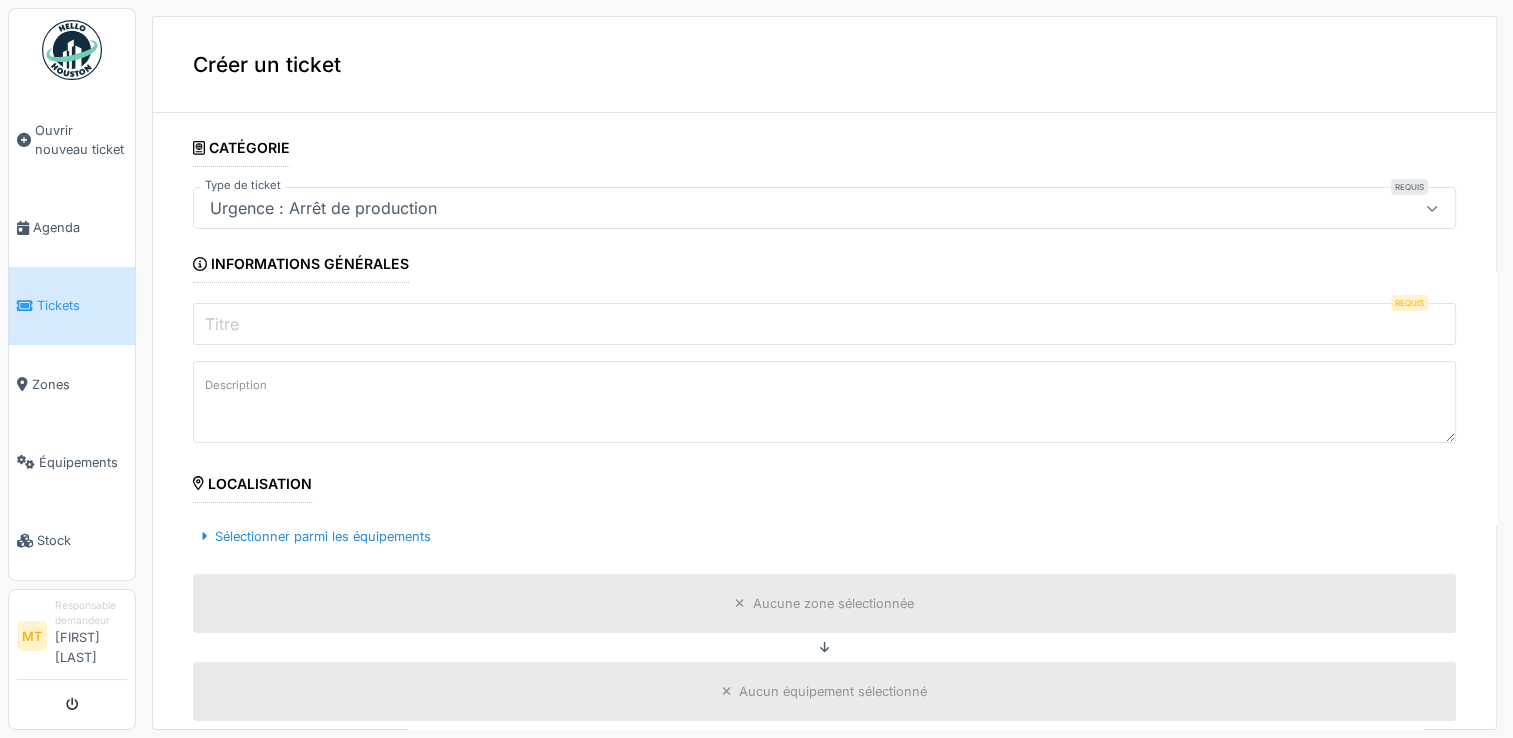 click on "Titre" at bounding box center [824, 324] 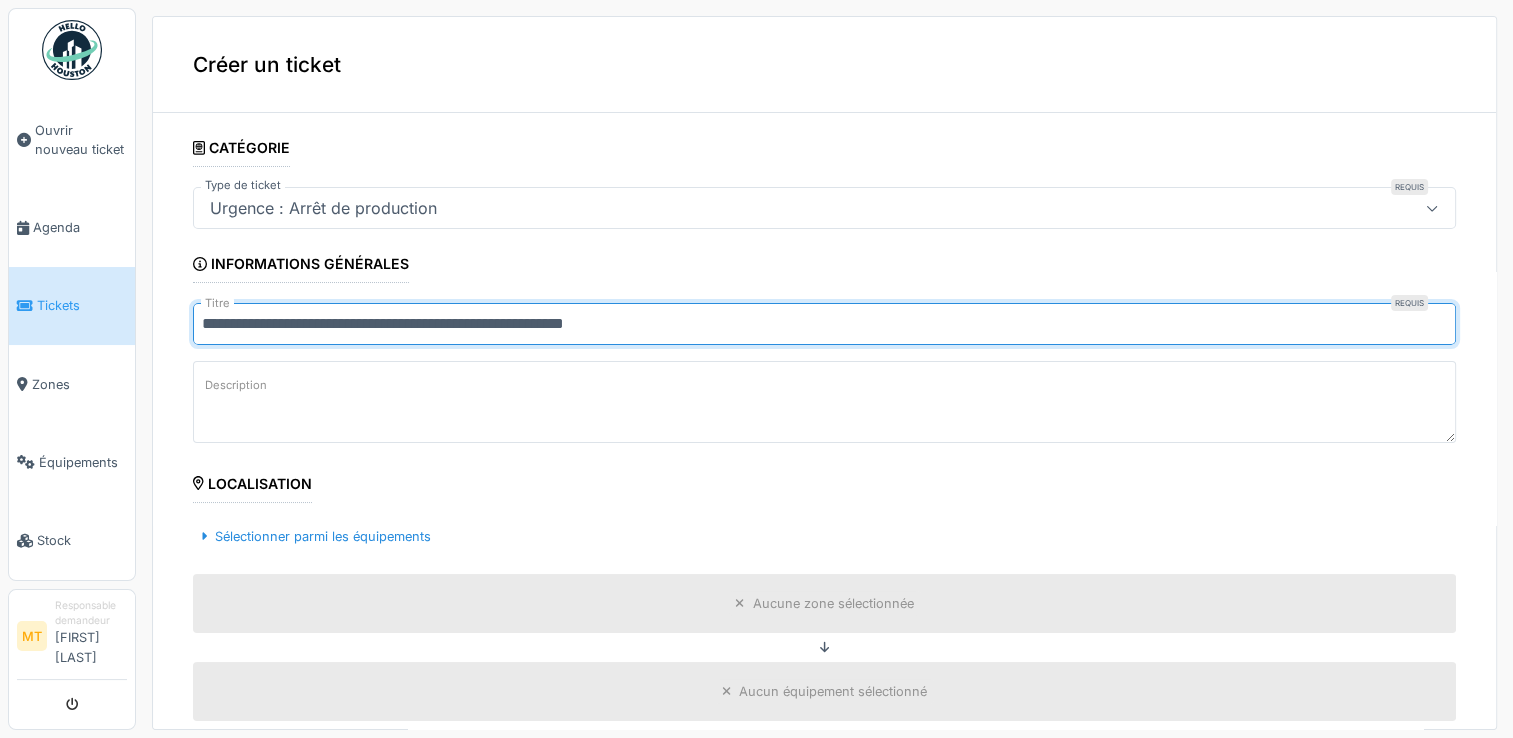 click on "**********" at bounding box center [824, 324] 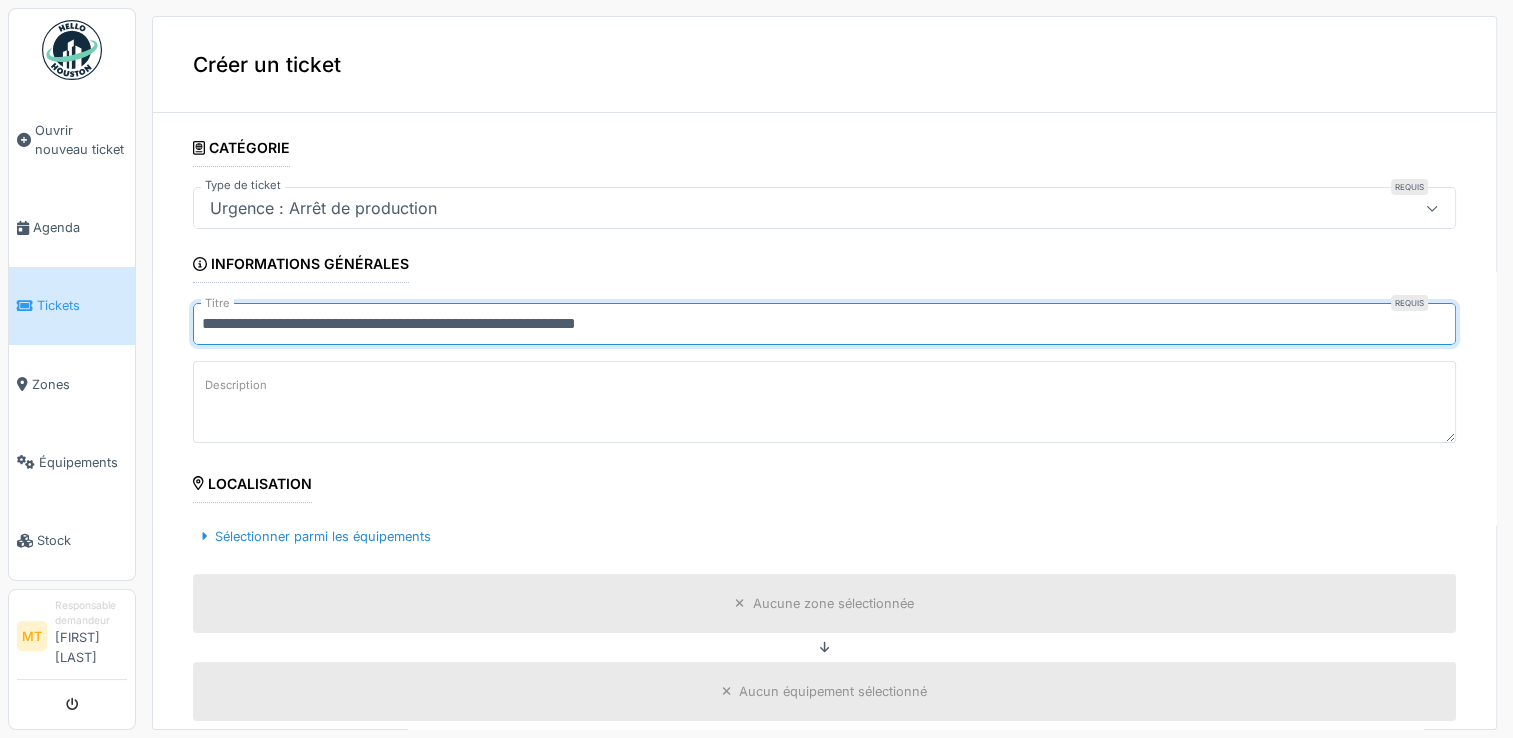 click on "**********" at bounding box center [824, 324] 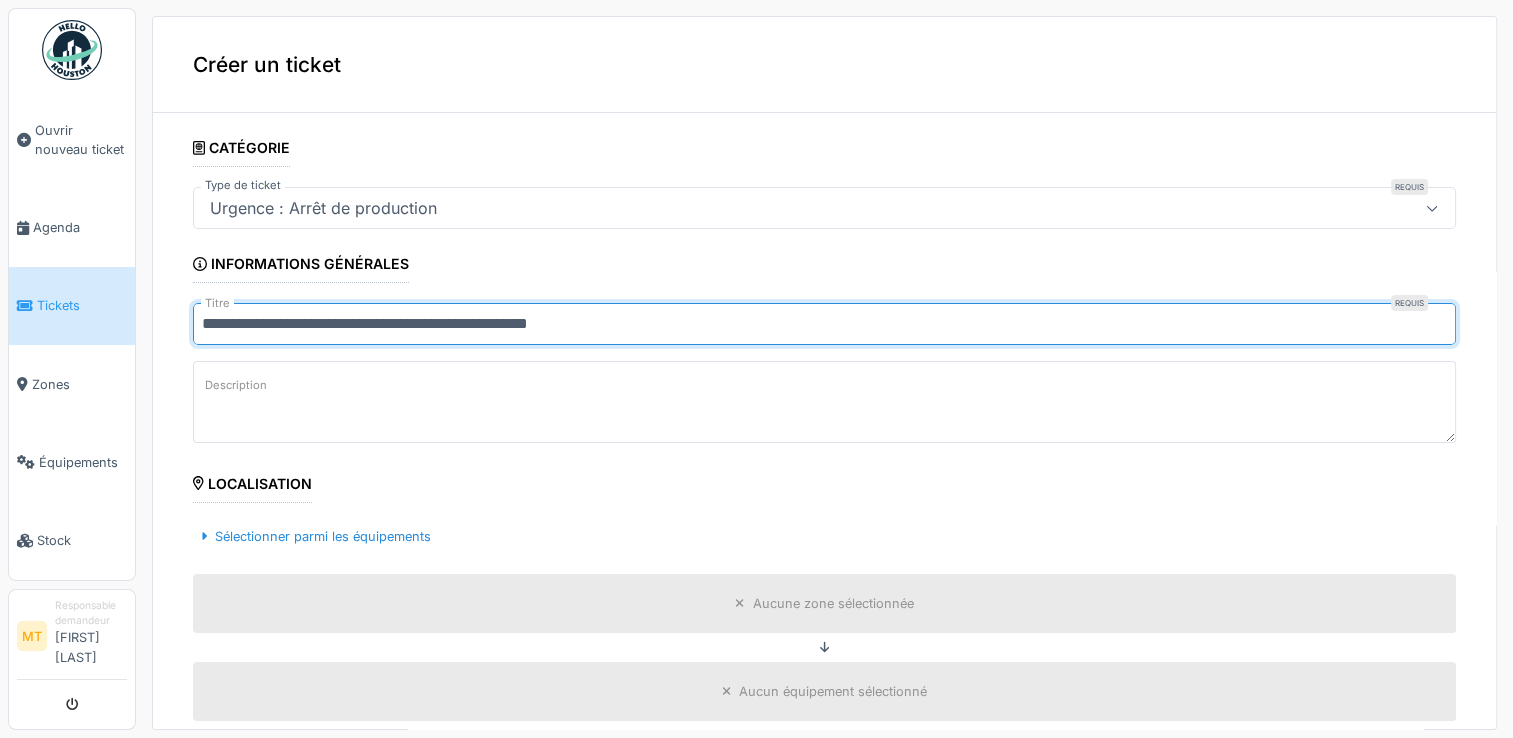 click on "**********" at bounding box center [824, 324] 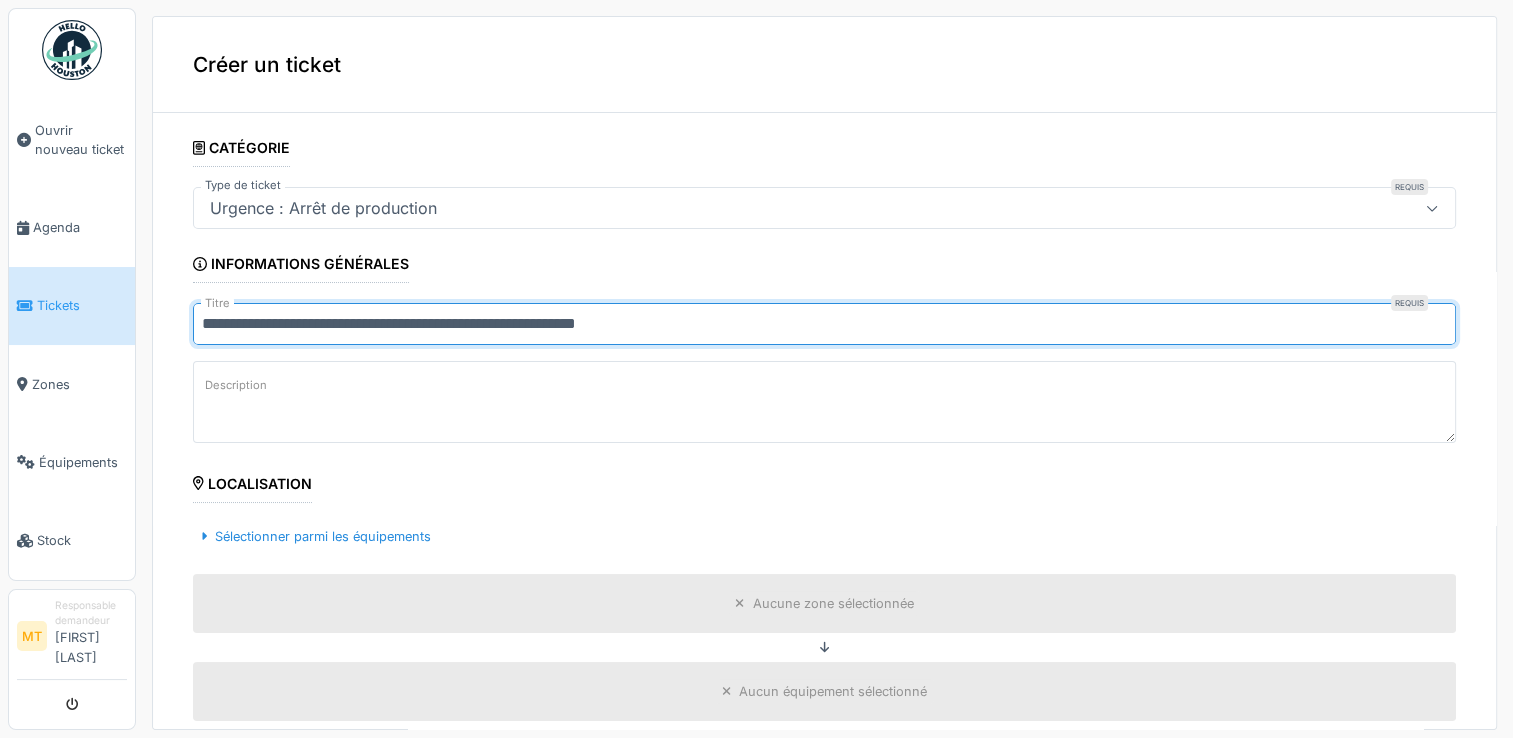 drag, startPoint x: 685, startPoint y: 318, endPoint x: 430, endPoint y: 356, distance: 257.81583 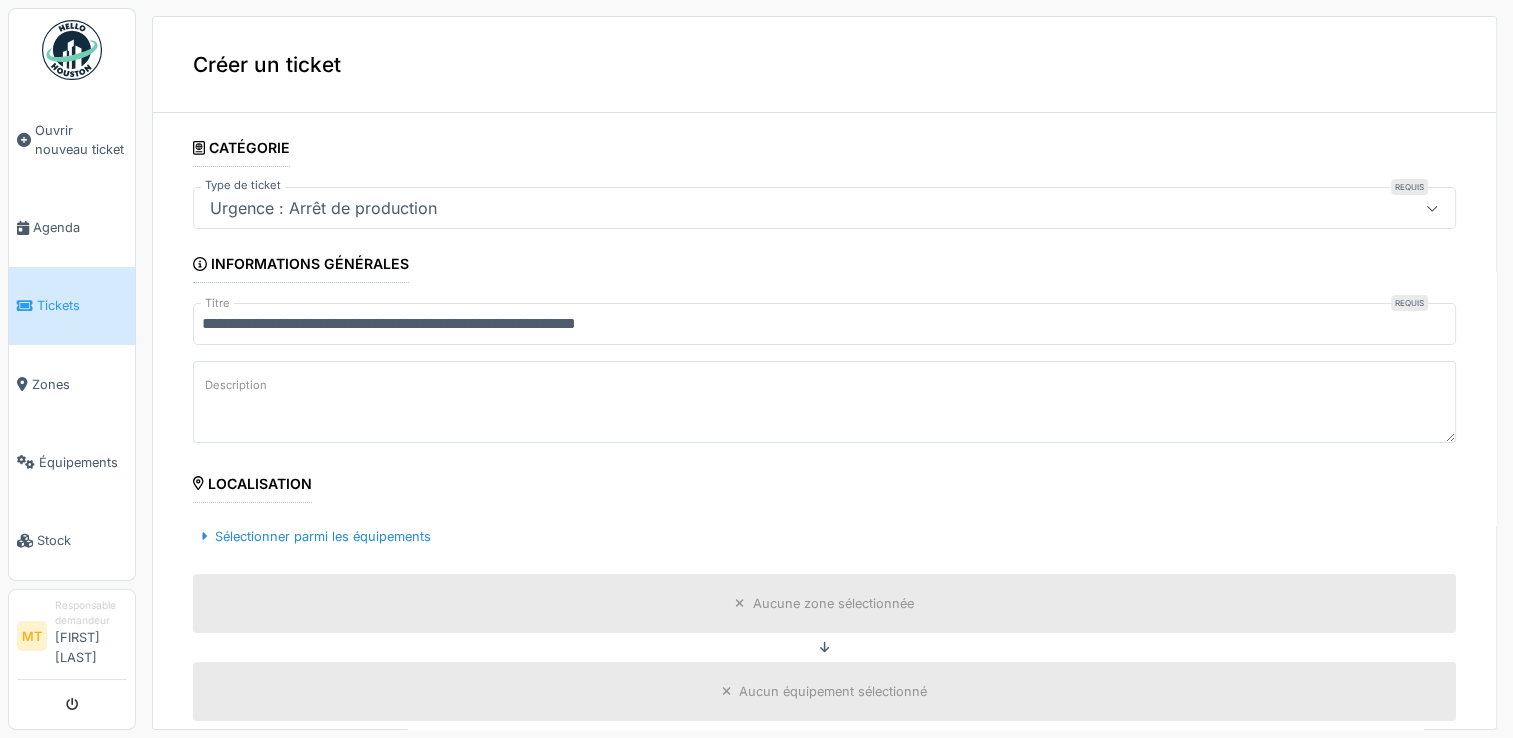 paste on "**********" 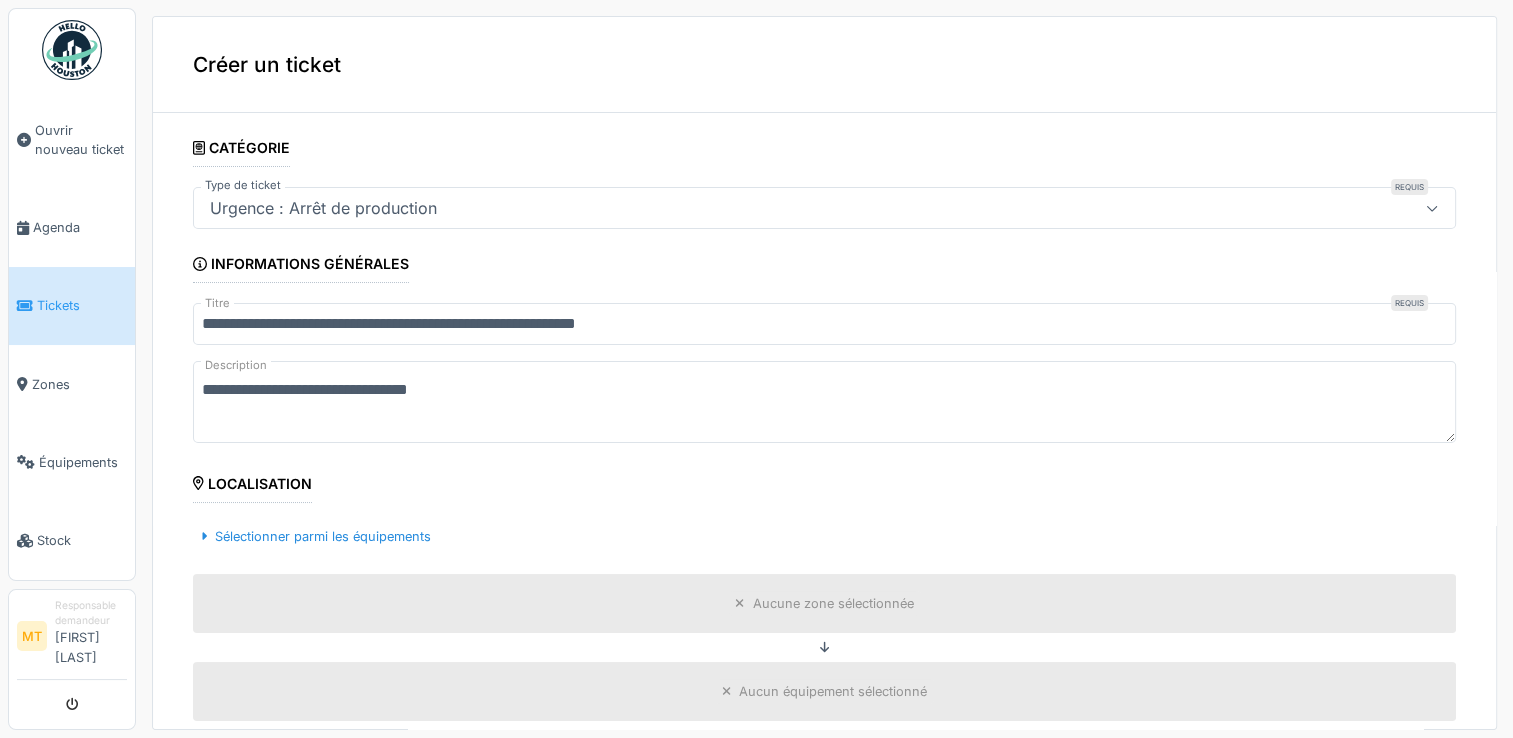 click on "**********" at bounding box center (824, 402) 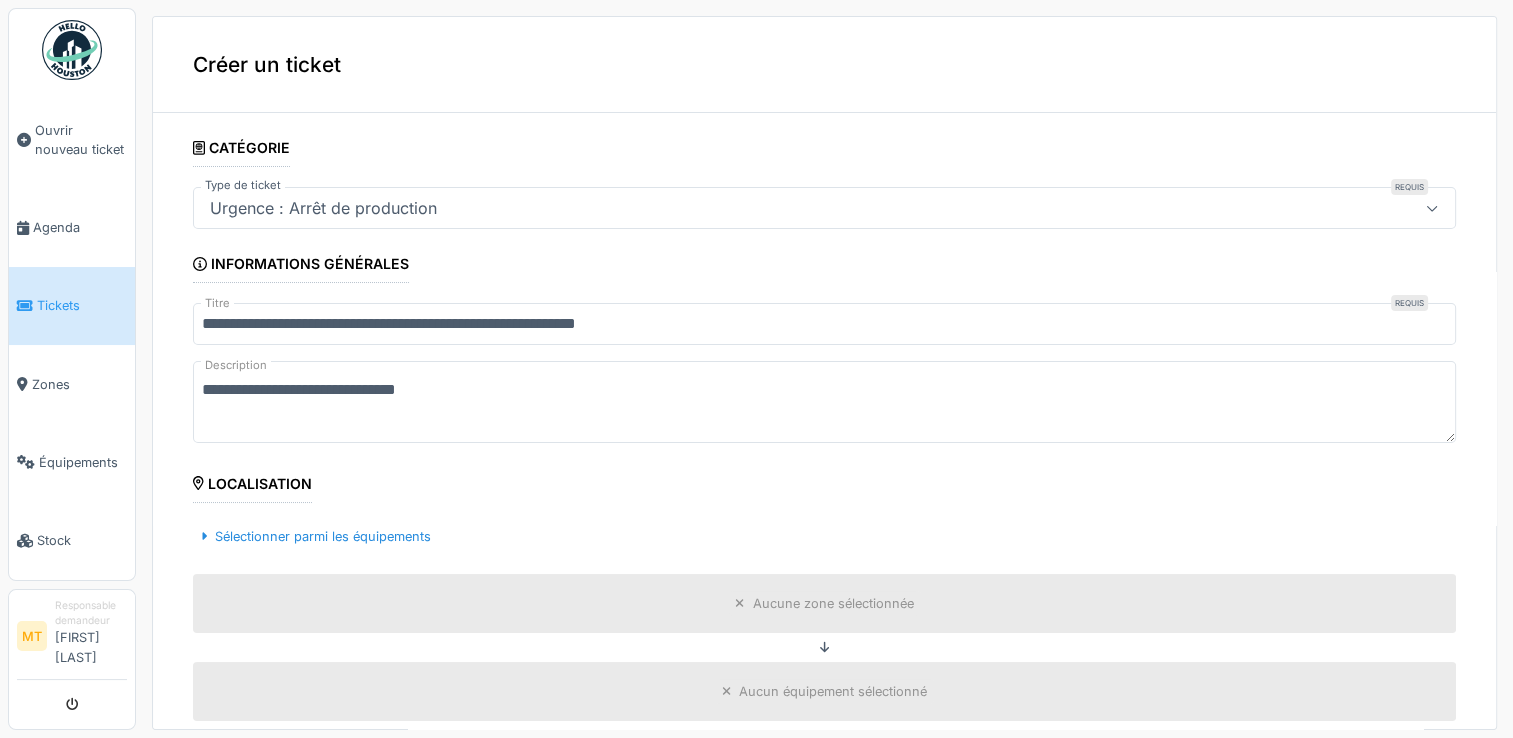 drag, startPoint x: 436, startPoint y: 392, endPoint x: 465, endPoint y: 405, distance: 31.780497 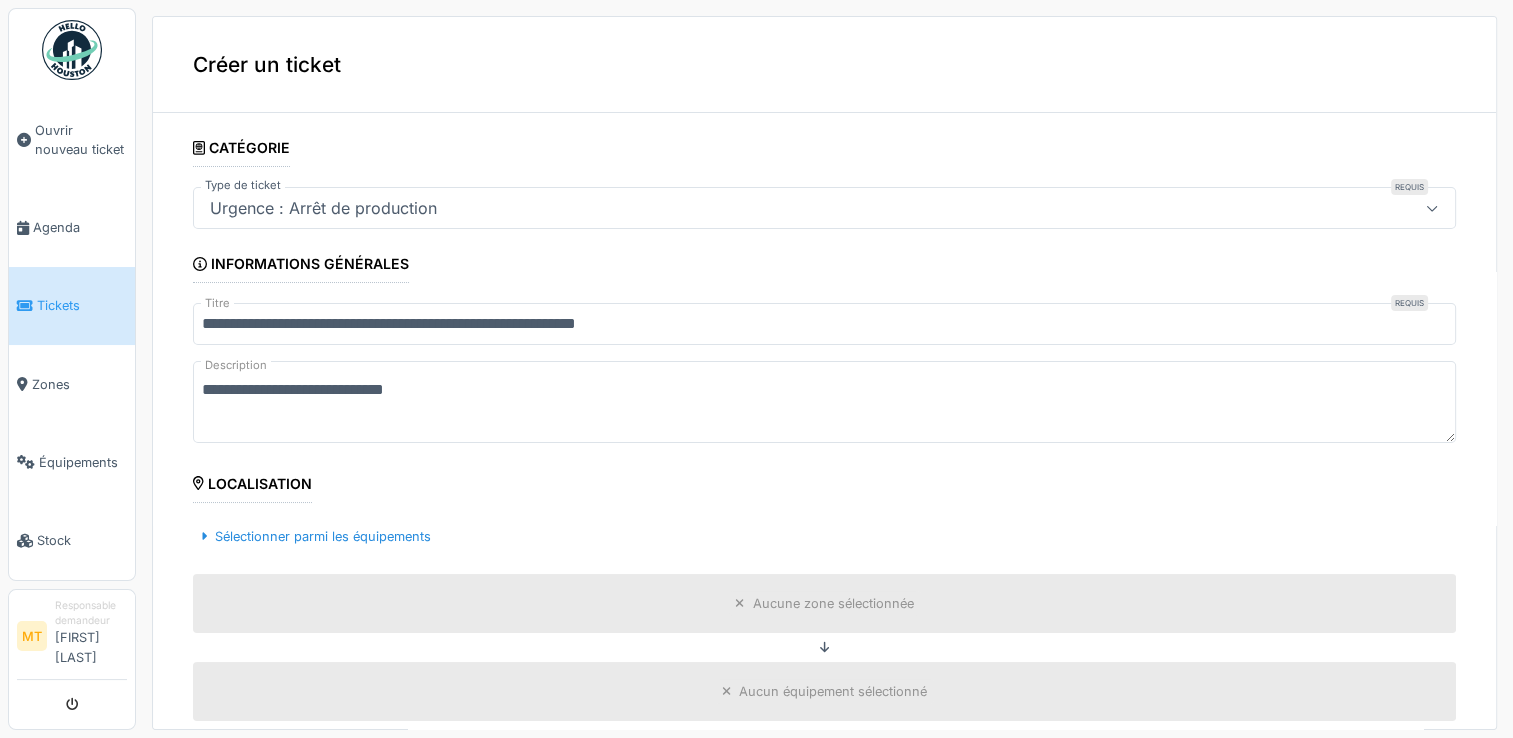 type on "**********" 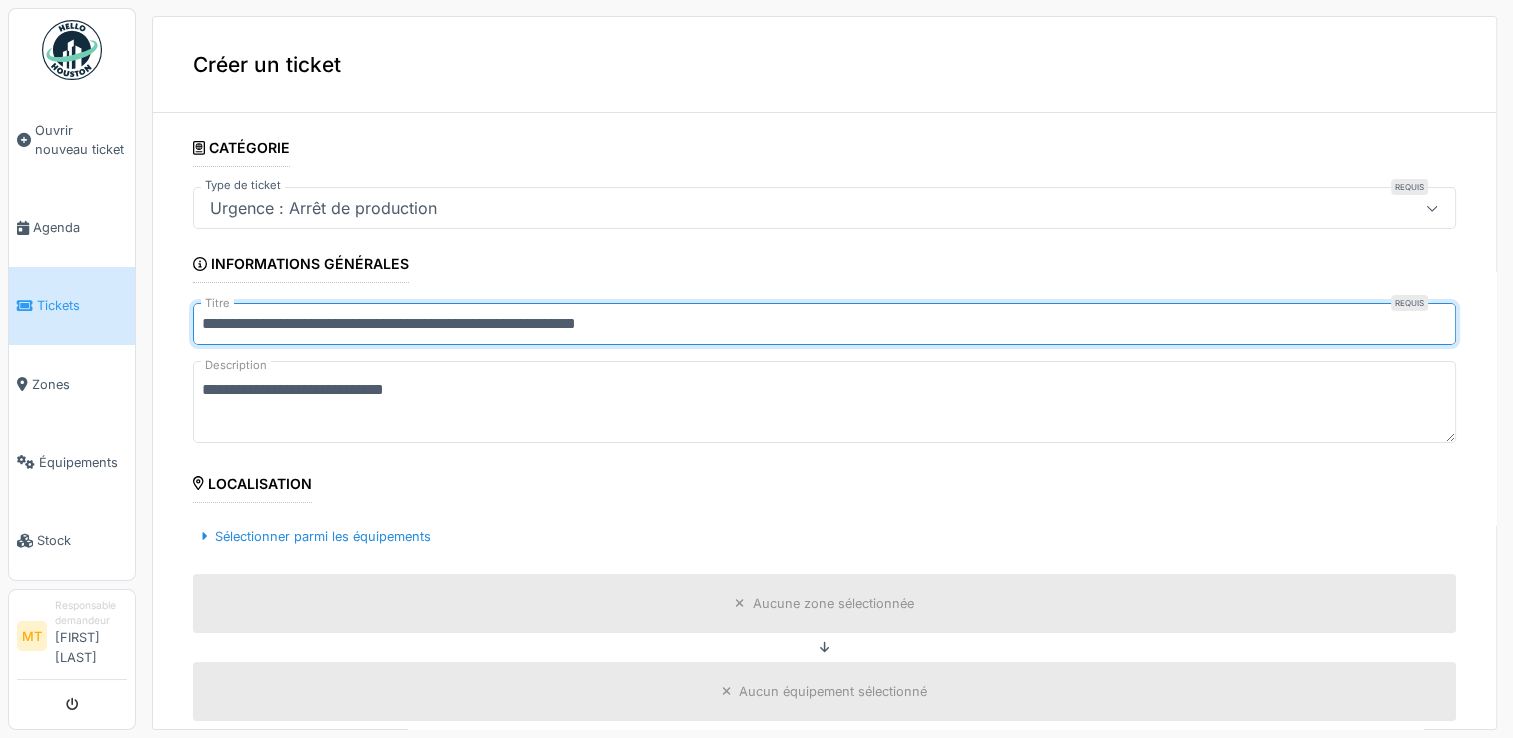 drag, startPoint x: 687, startPoint y: 319, endPoint x: 434, endPoint y: 345, distance: 254.33246 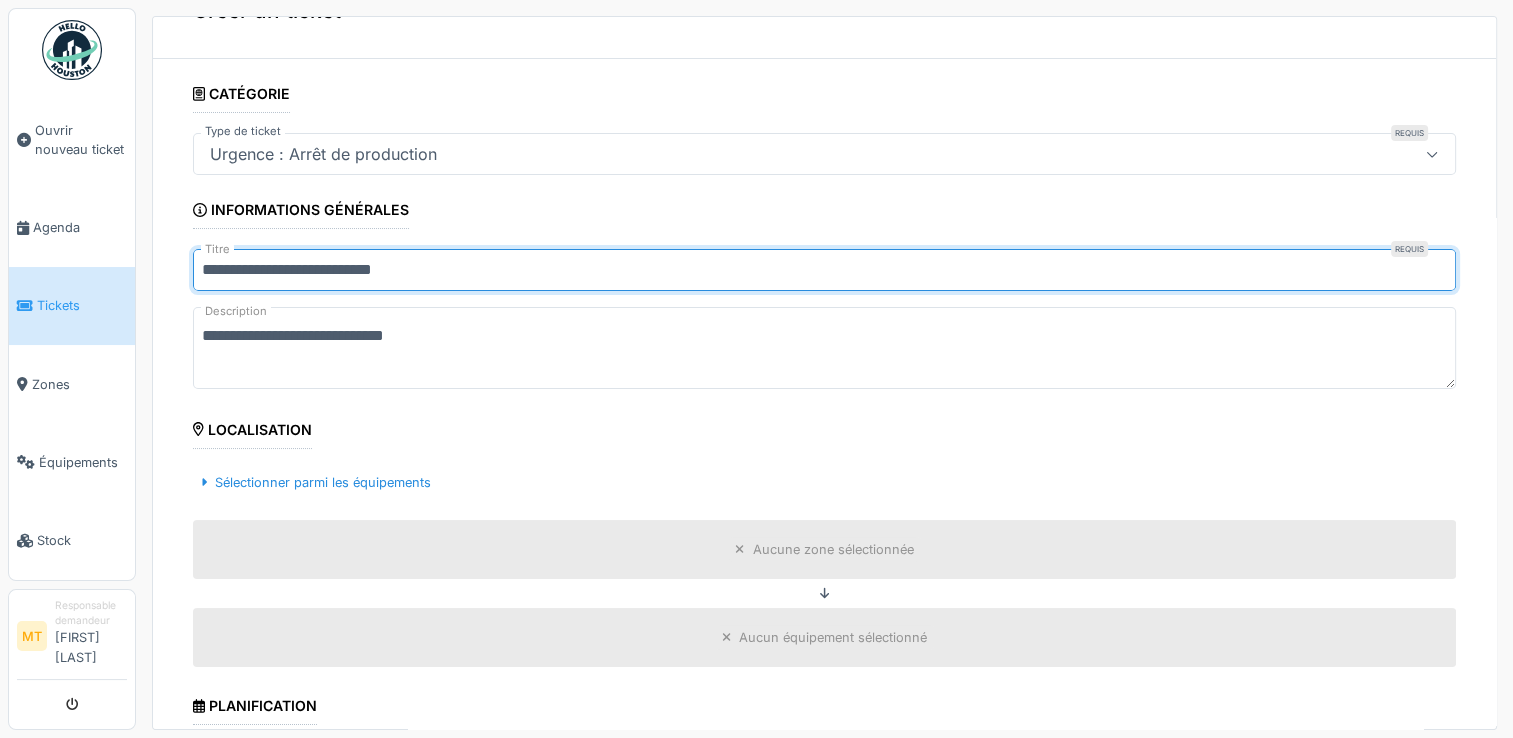 scroll, scrollTop: 100, scrollLeft: 0, axis: vertical 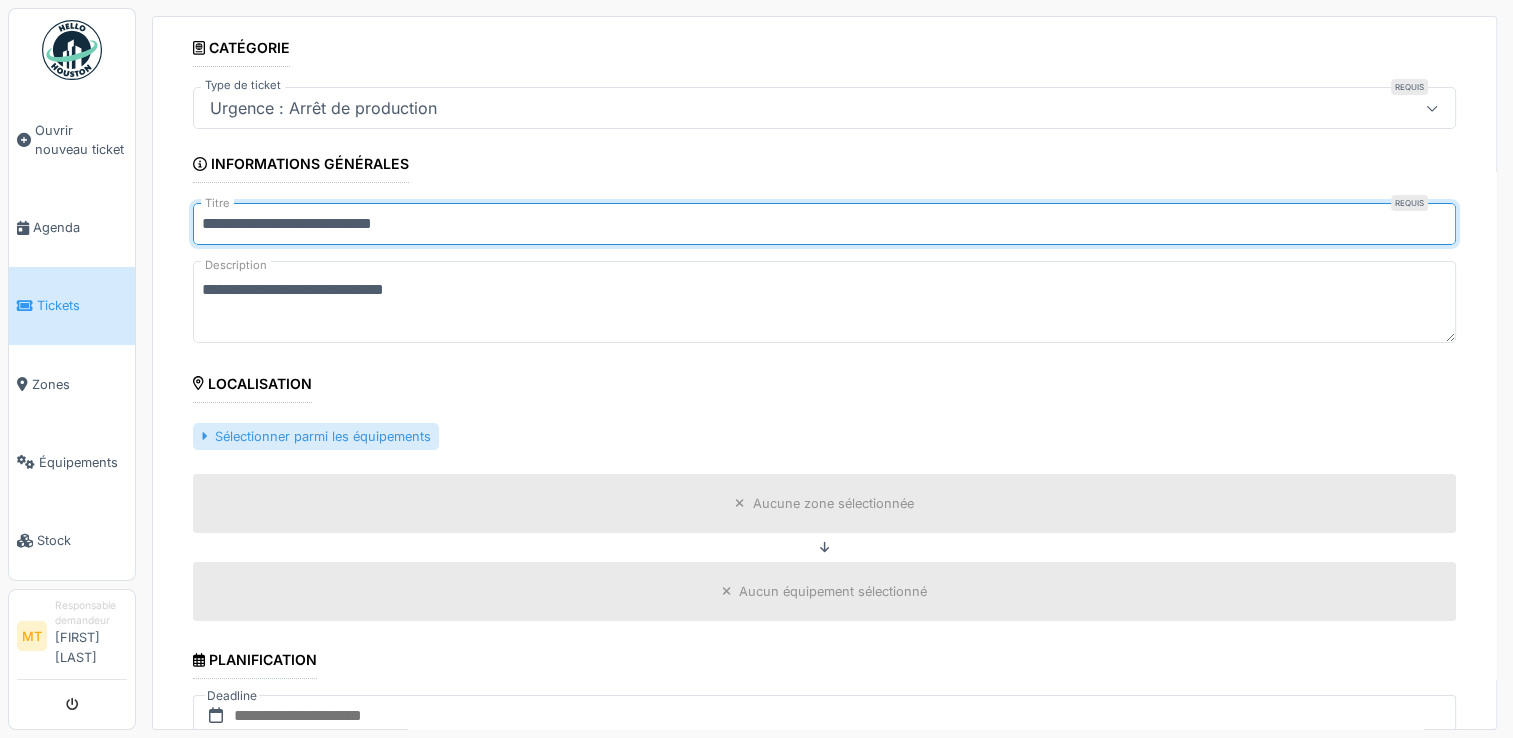 type on "**********" 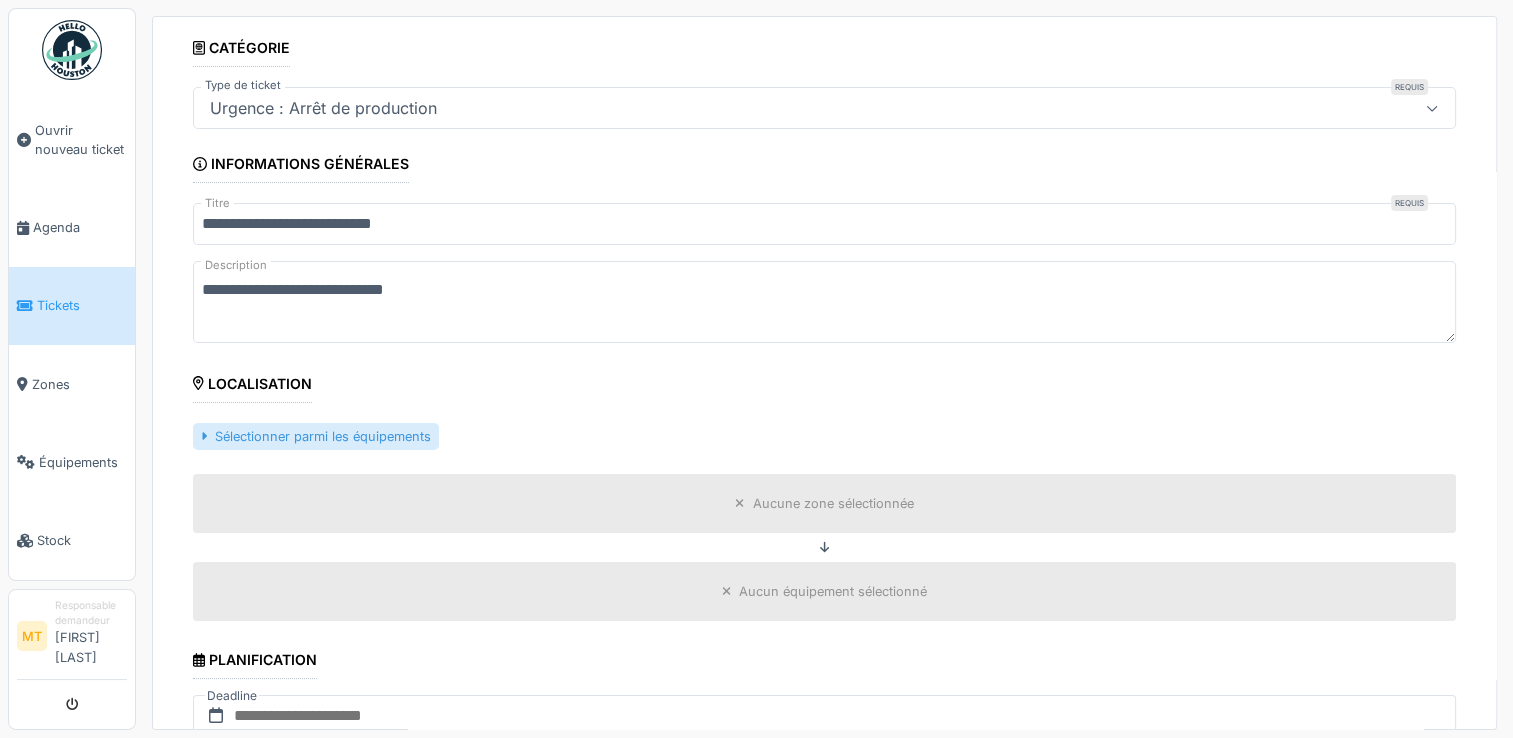 click on "Sélectionner parmi les équipements" at bounding box center (316, 436) 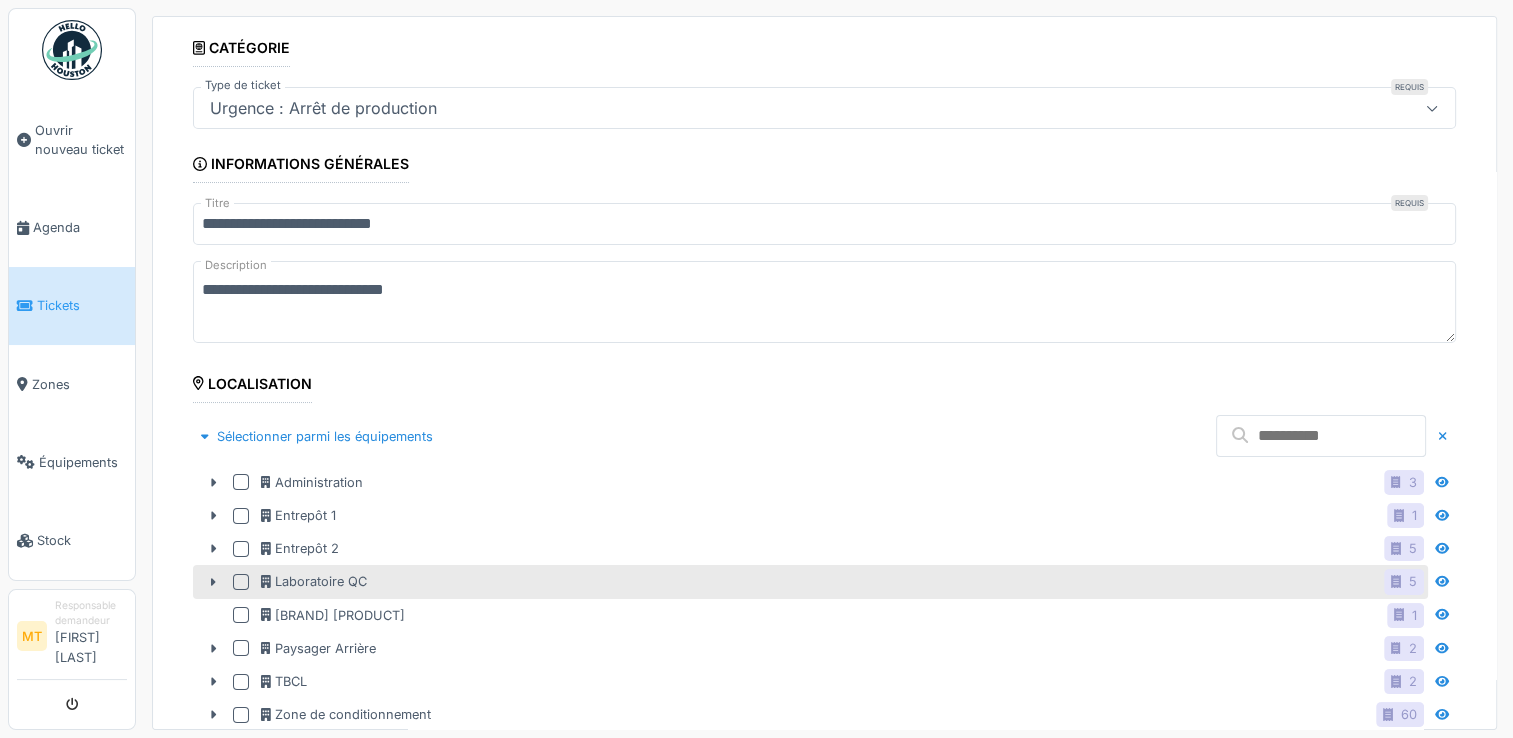 scroll, scrollTop: 200, scrollLeft: 0, axis: vertical 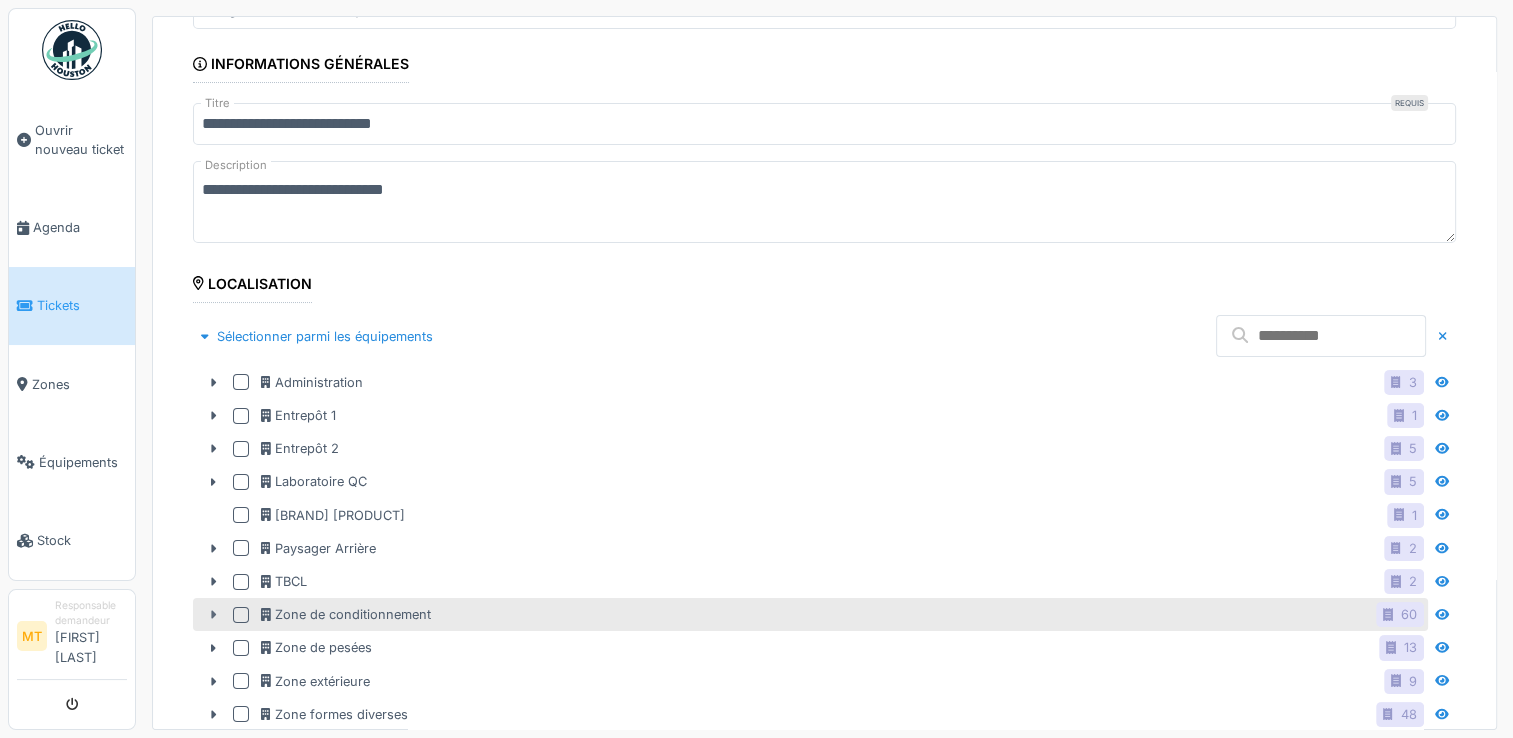click at bounding box center [213, 382] 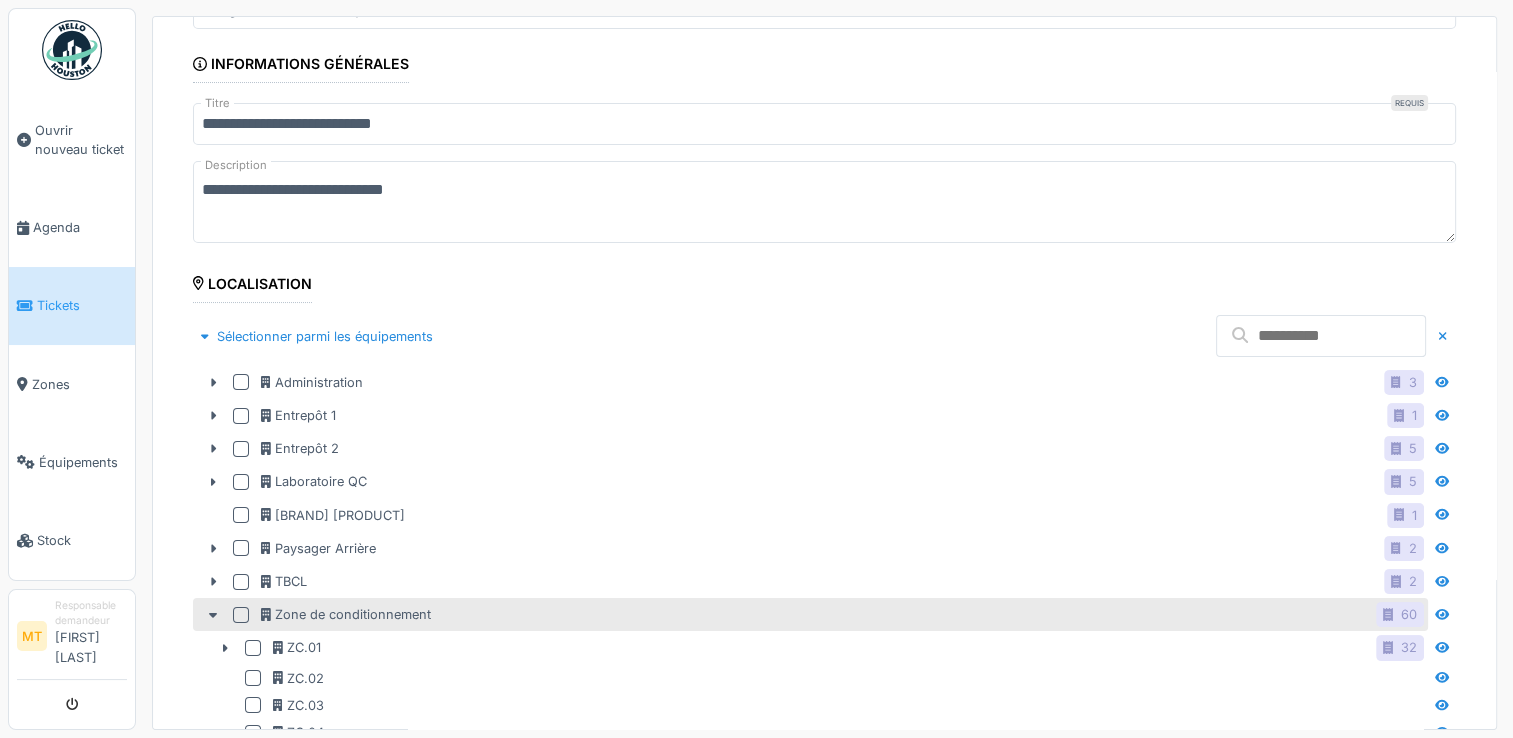 scroll, scrollTop: 300, scrollLeft: 0, axis: vertical 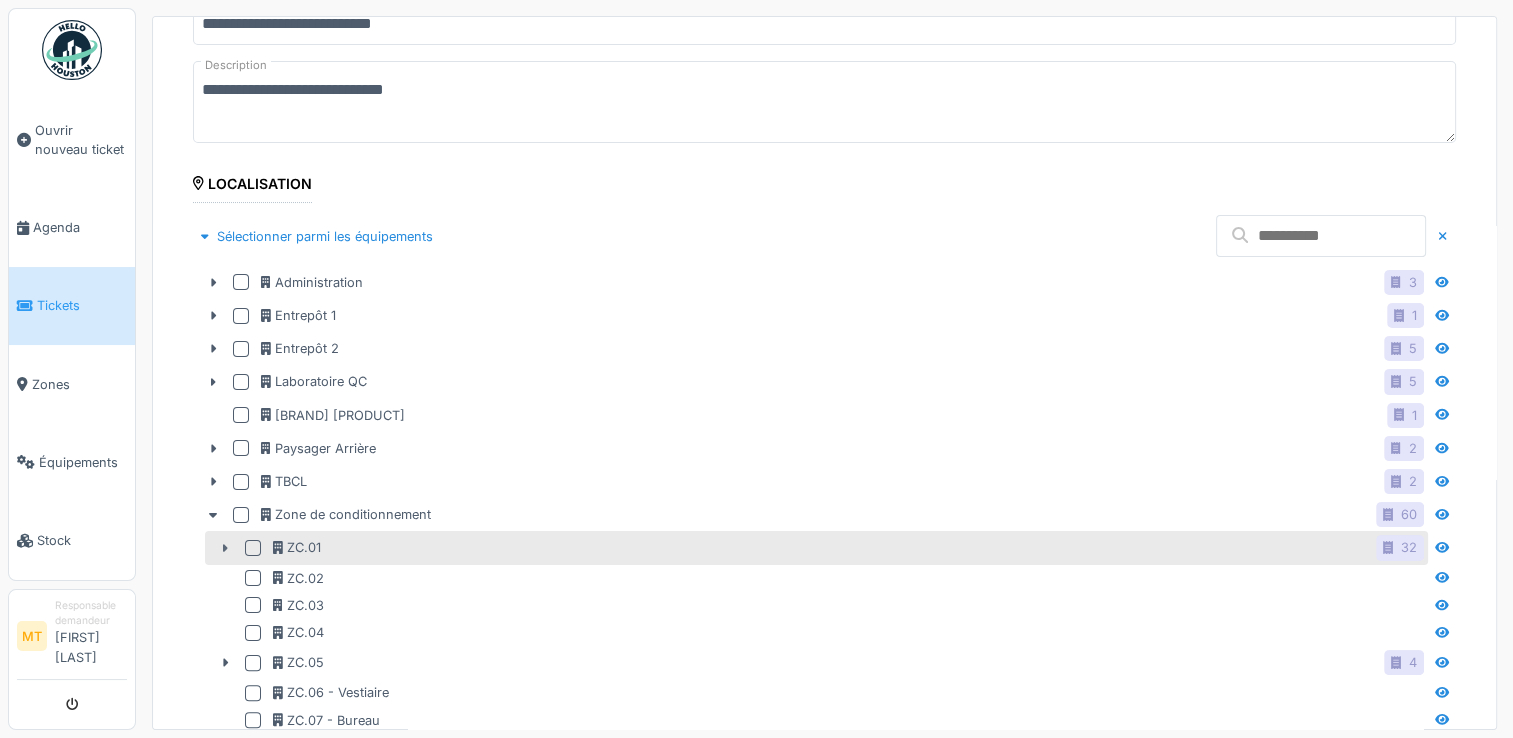 click at bounding box center (213, 282) 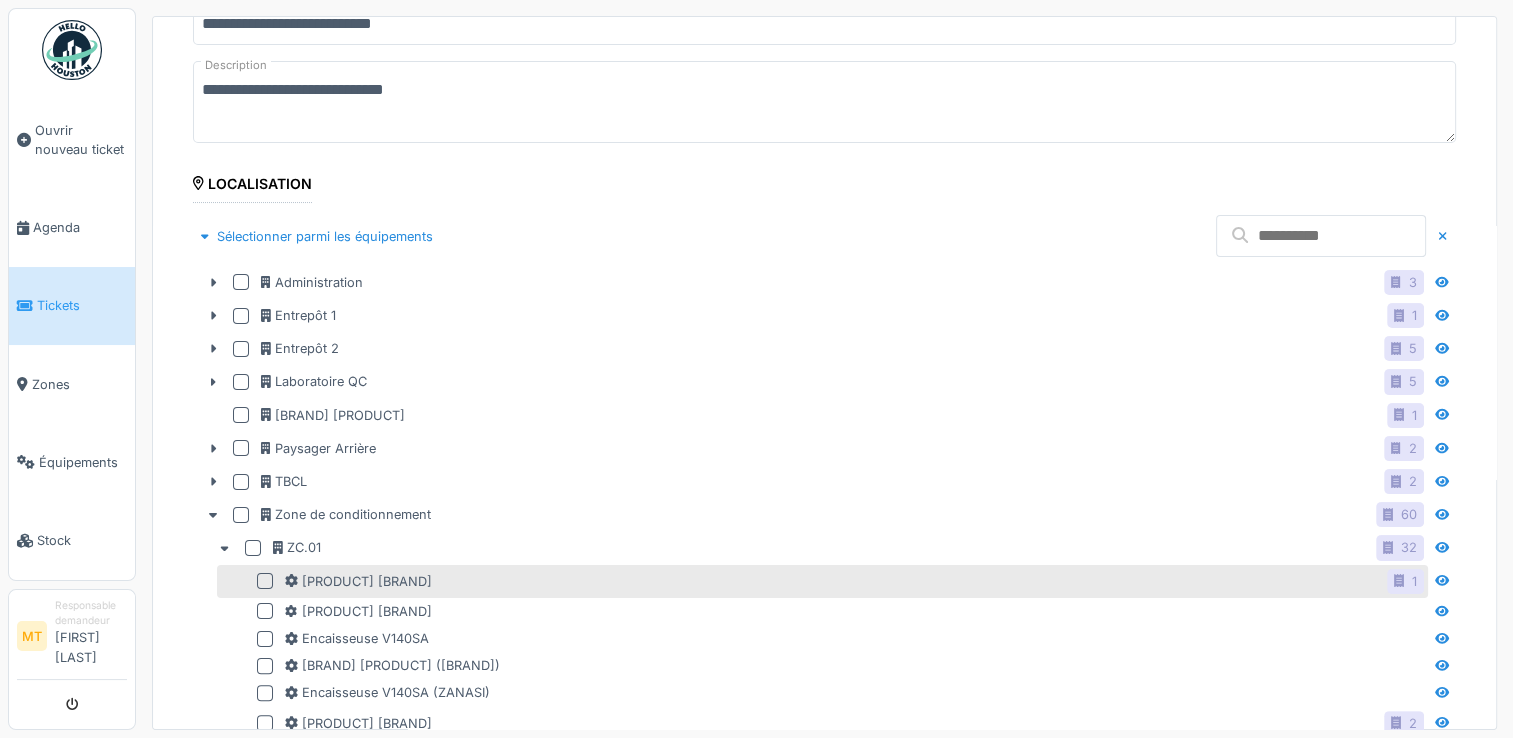 scroll, scrollTop: 400, scrollLeft: 0, axis: vertical 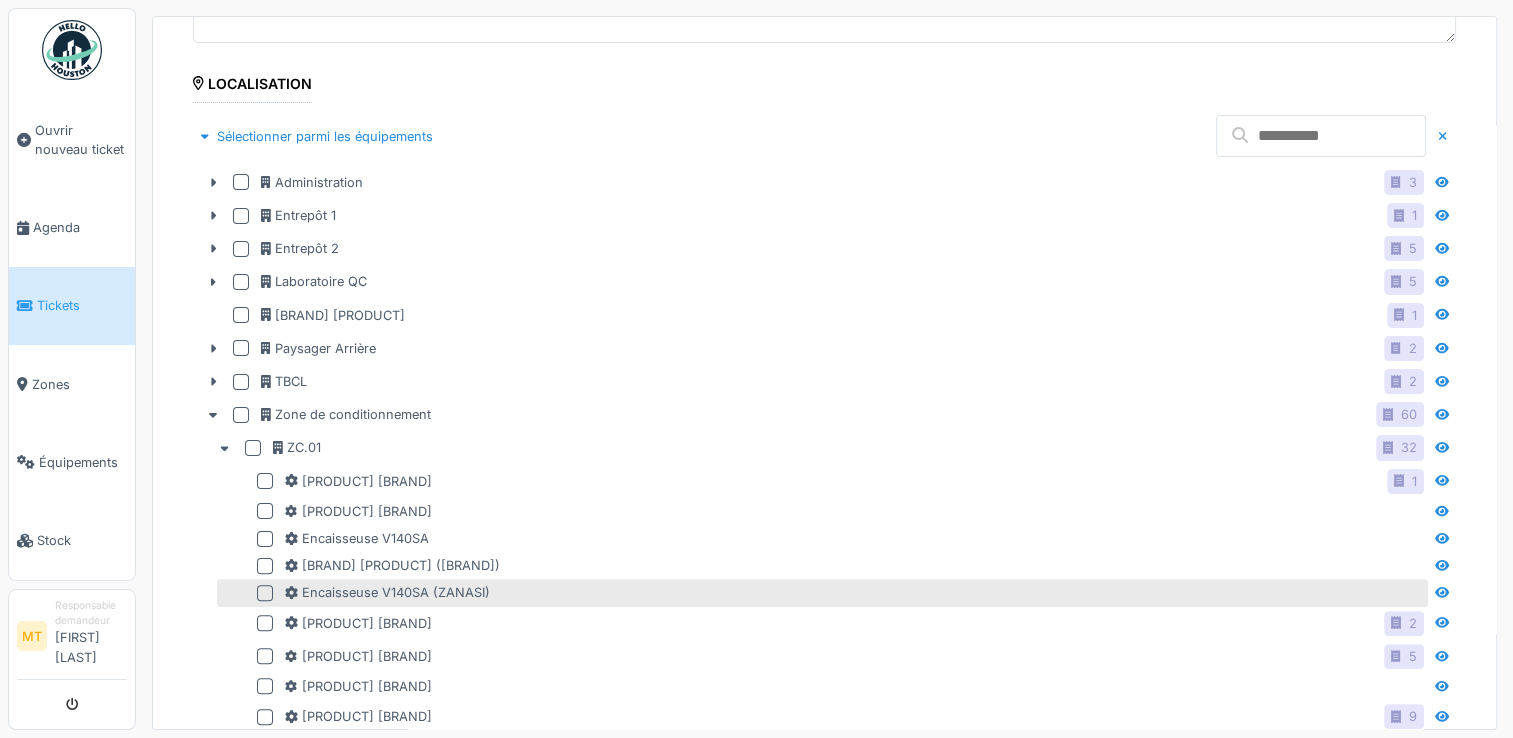 click at bounding box center (241, 182) 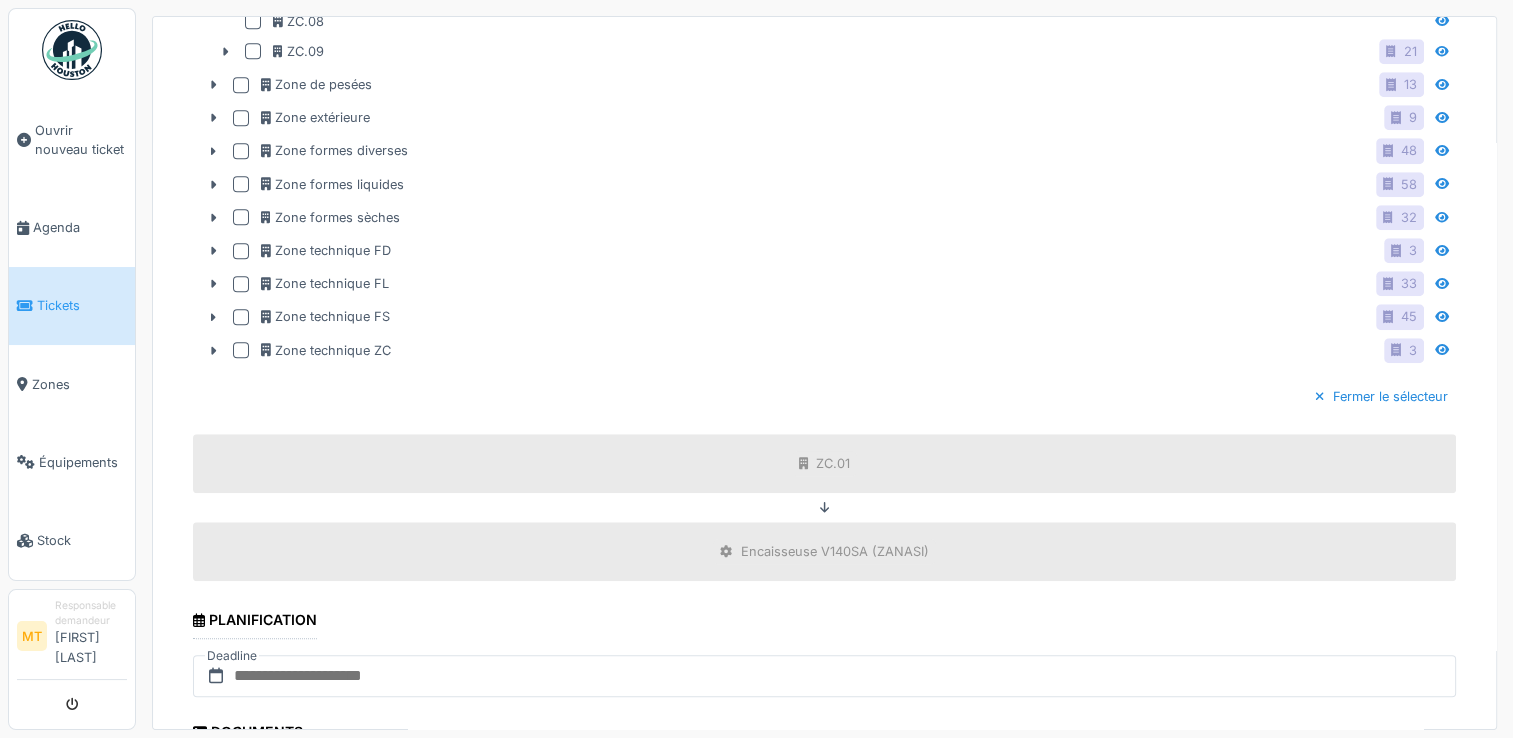 scroll, scrollTop: 1700, scrollLeft: 0, axis: vertical 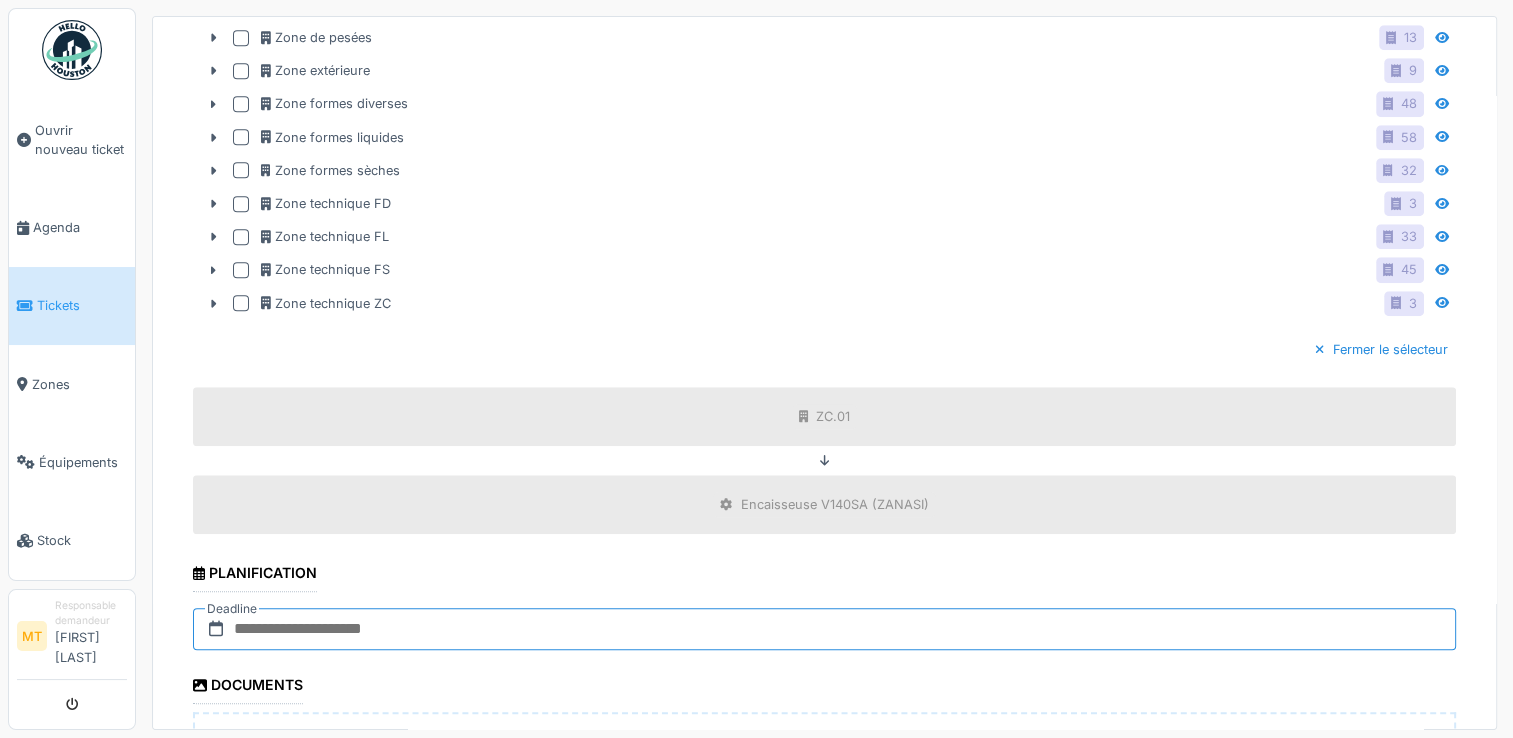 click at bounding box center (824, 629) 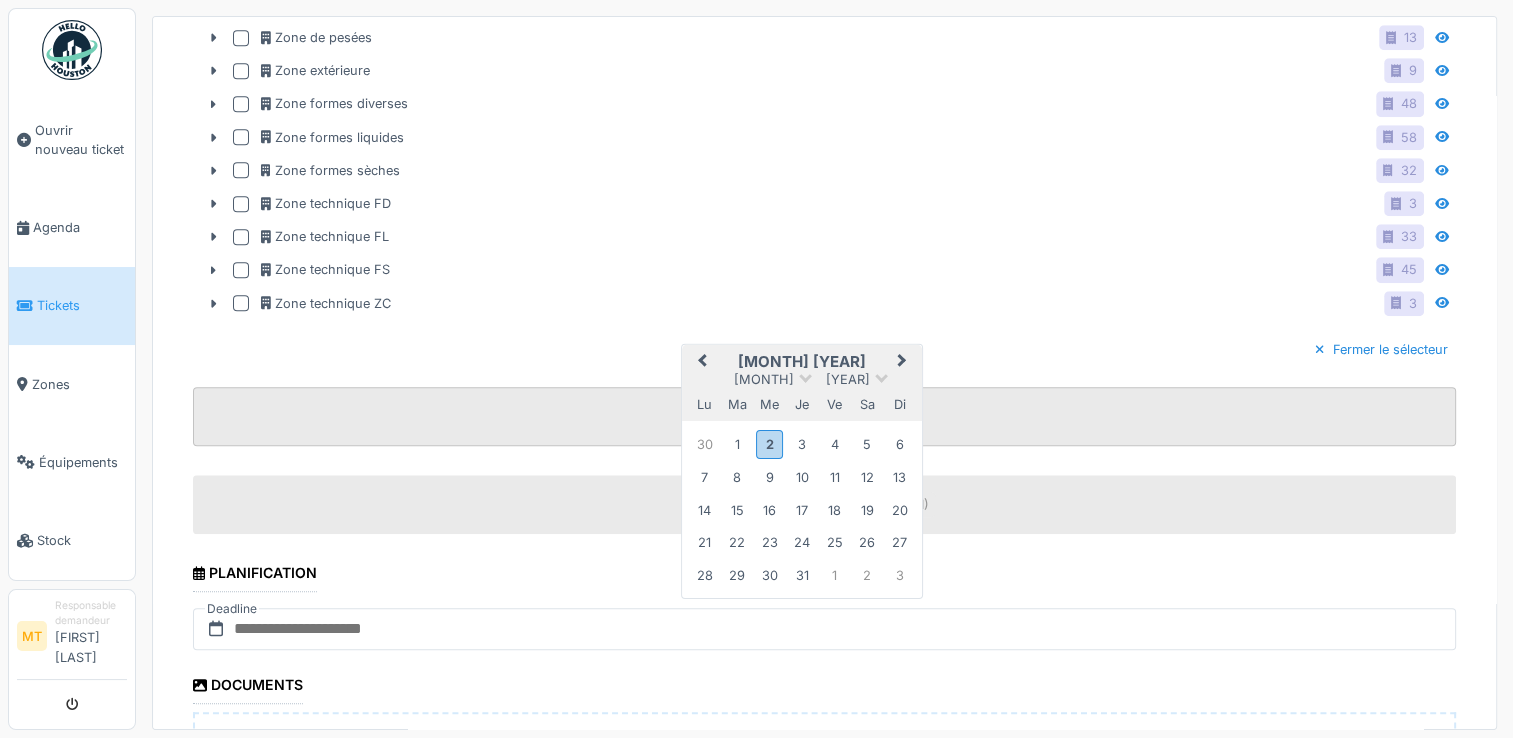 click on "2" at bounding box center (769, 443) 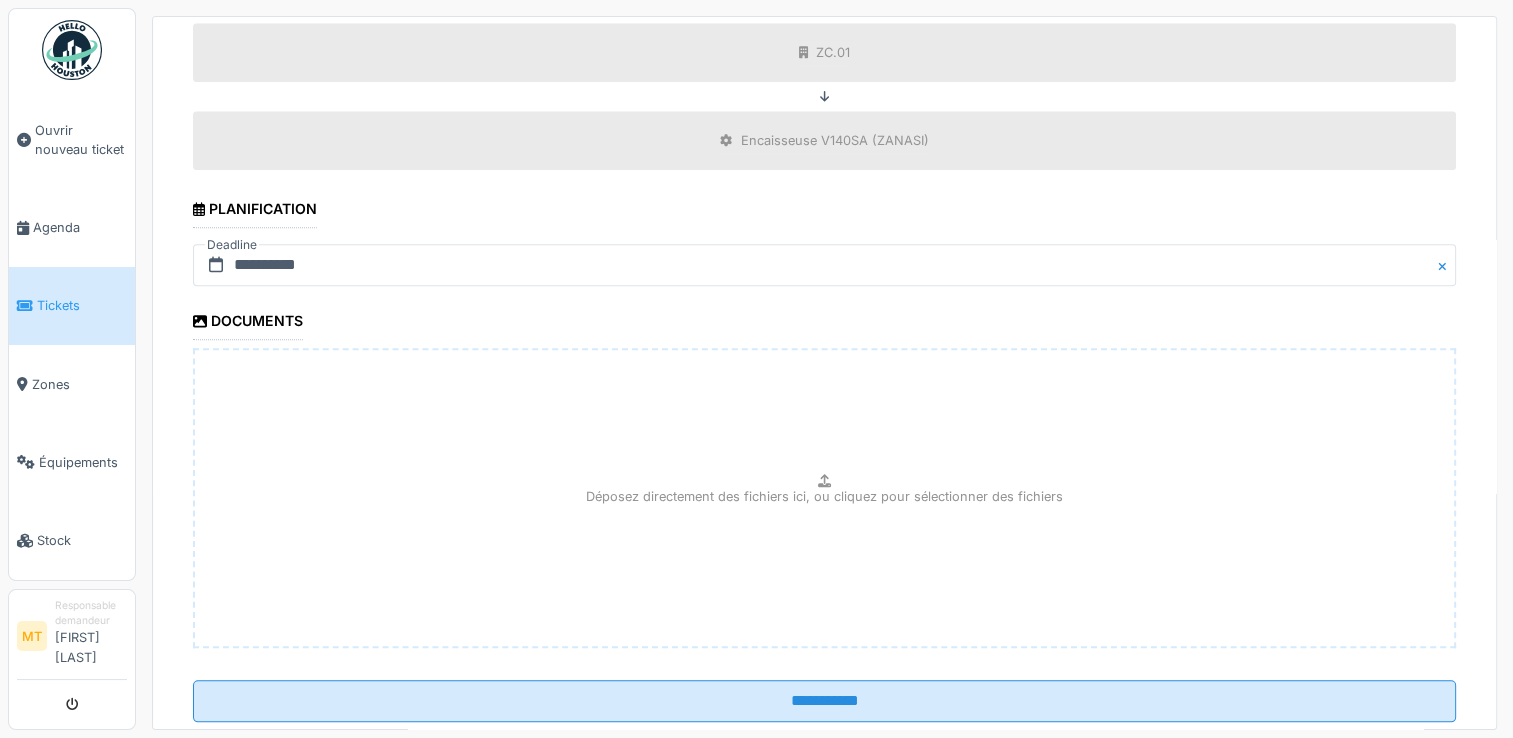 scroll, scrollTop: 2096, scrollLeft: 0, axis: vertical 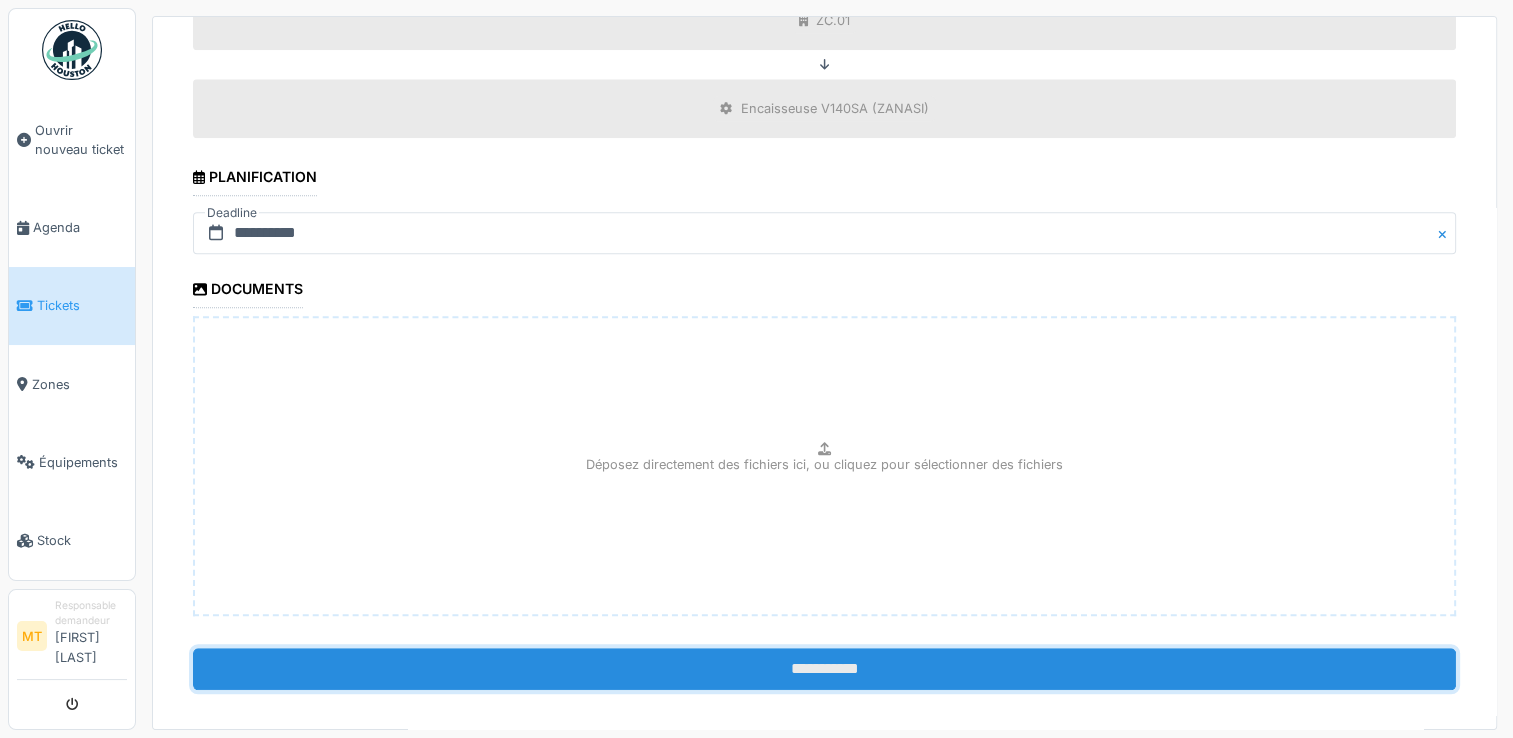 click on "**********" at bounding box center (824, 669) 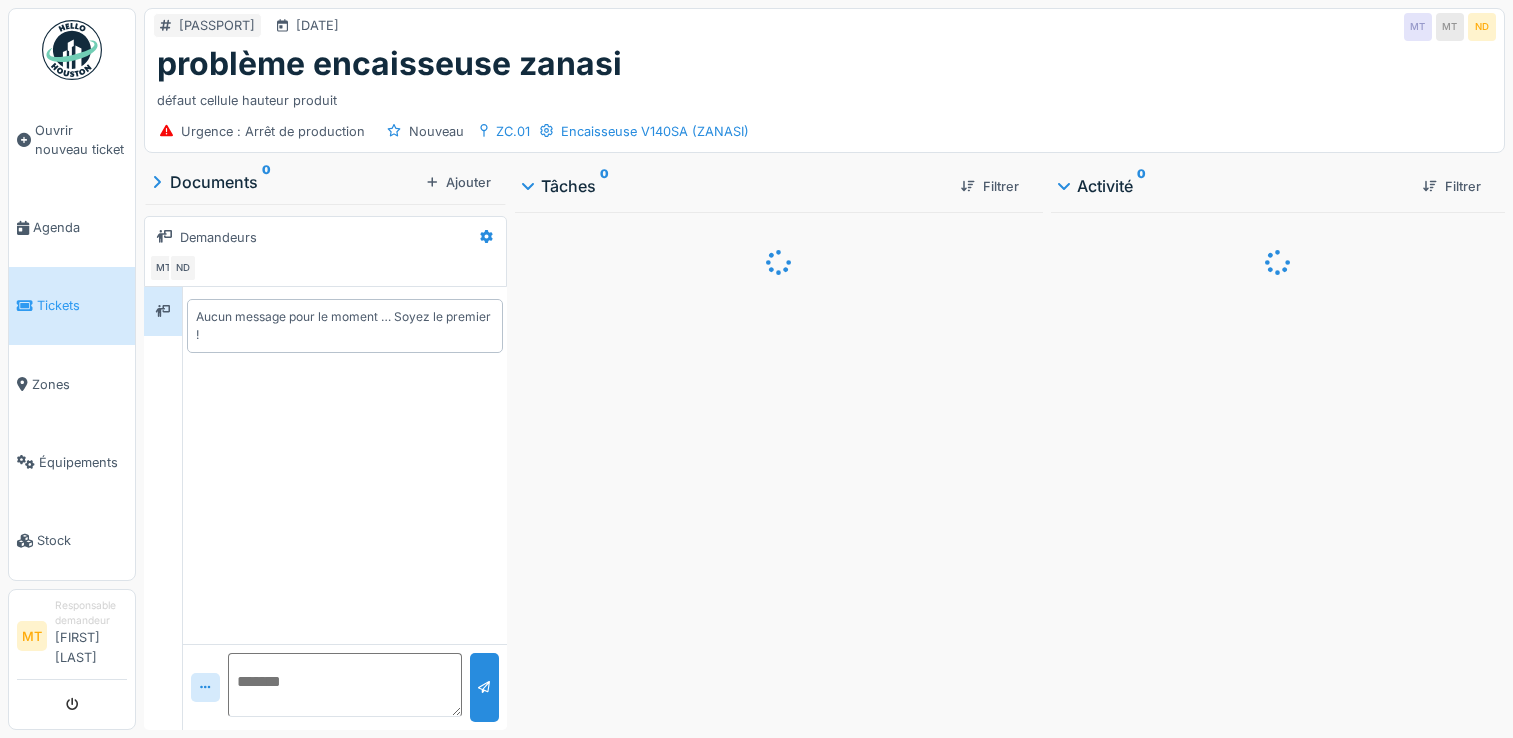 scroll, scrollTop: 0, scrollLeft: 0, axis: both 